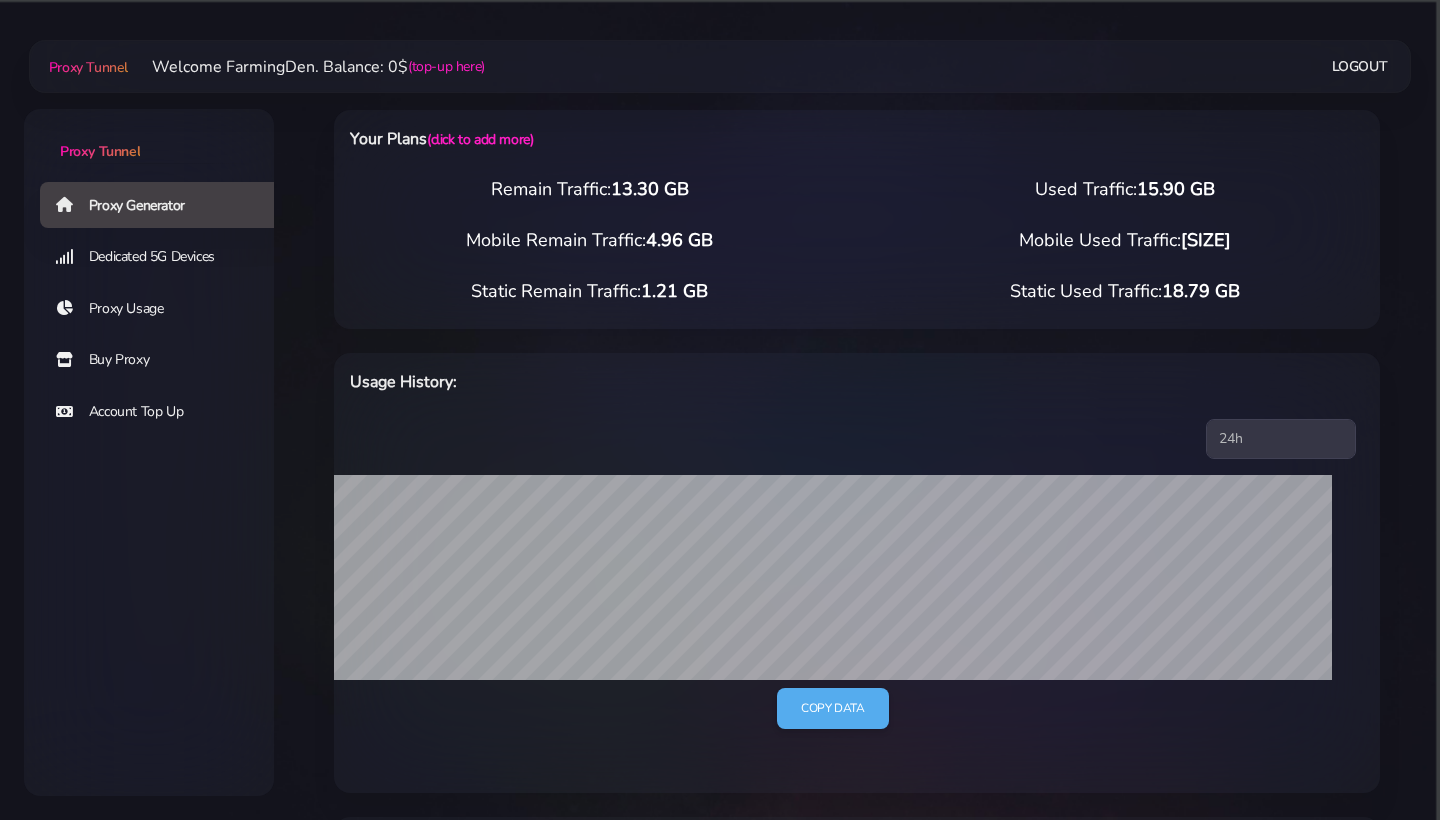 select on "[COUNTRY]" 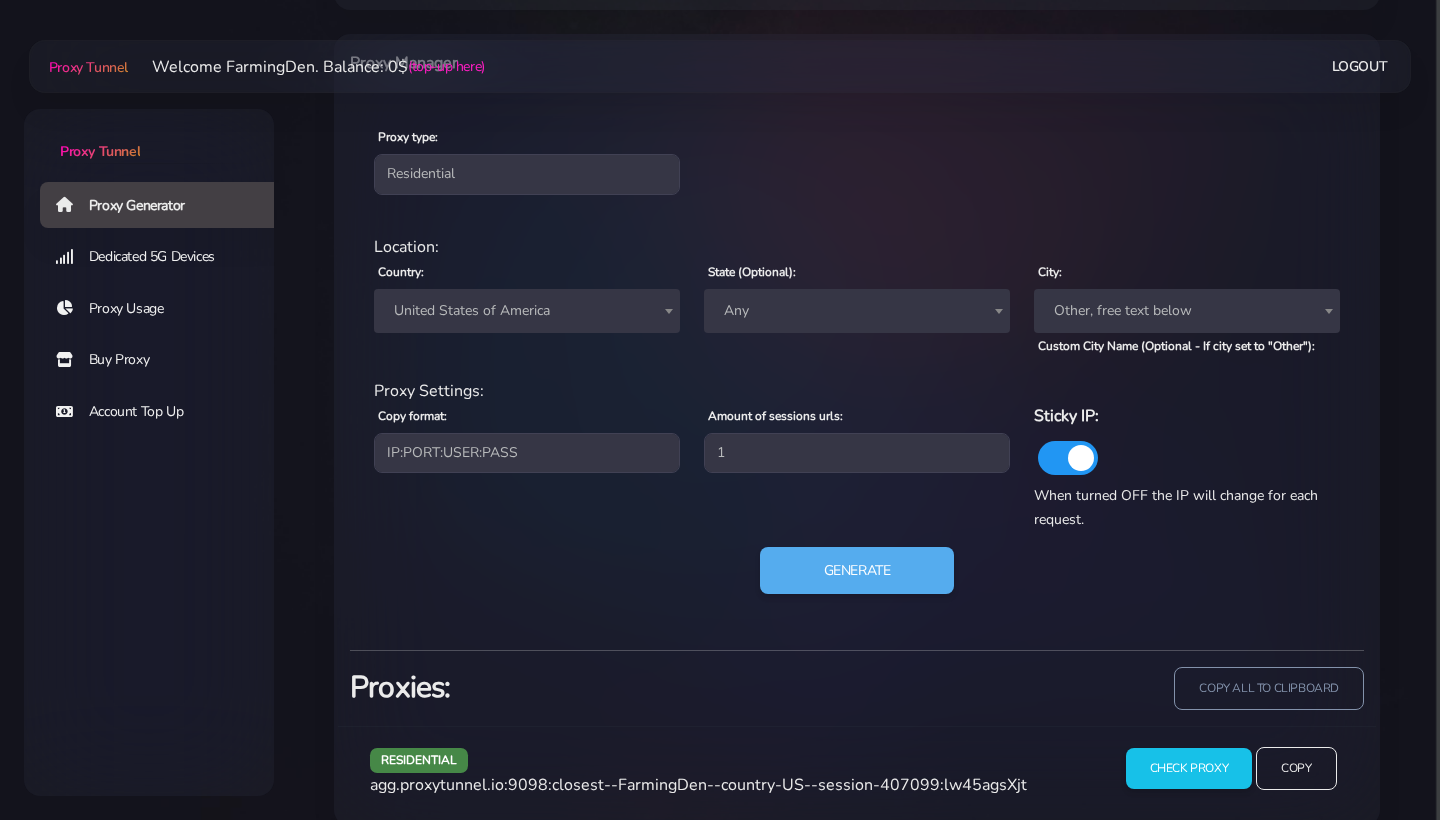 scroll, scrollTop: 783, scrollLeft: 0, axis: vertical 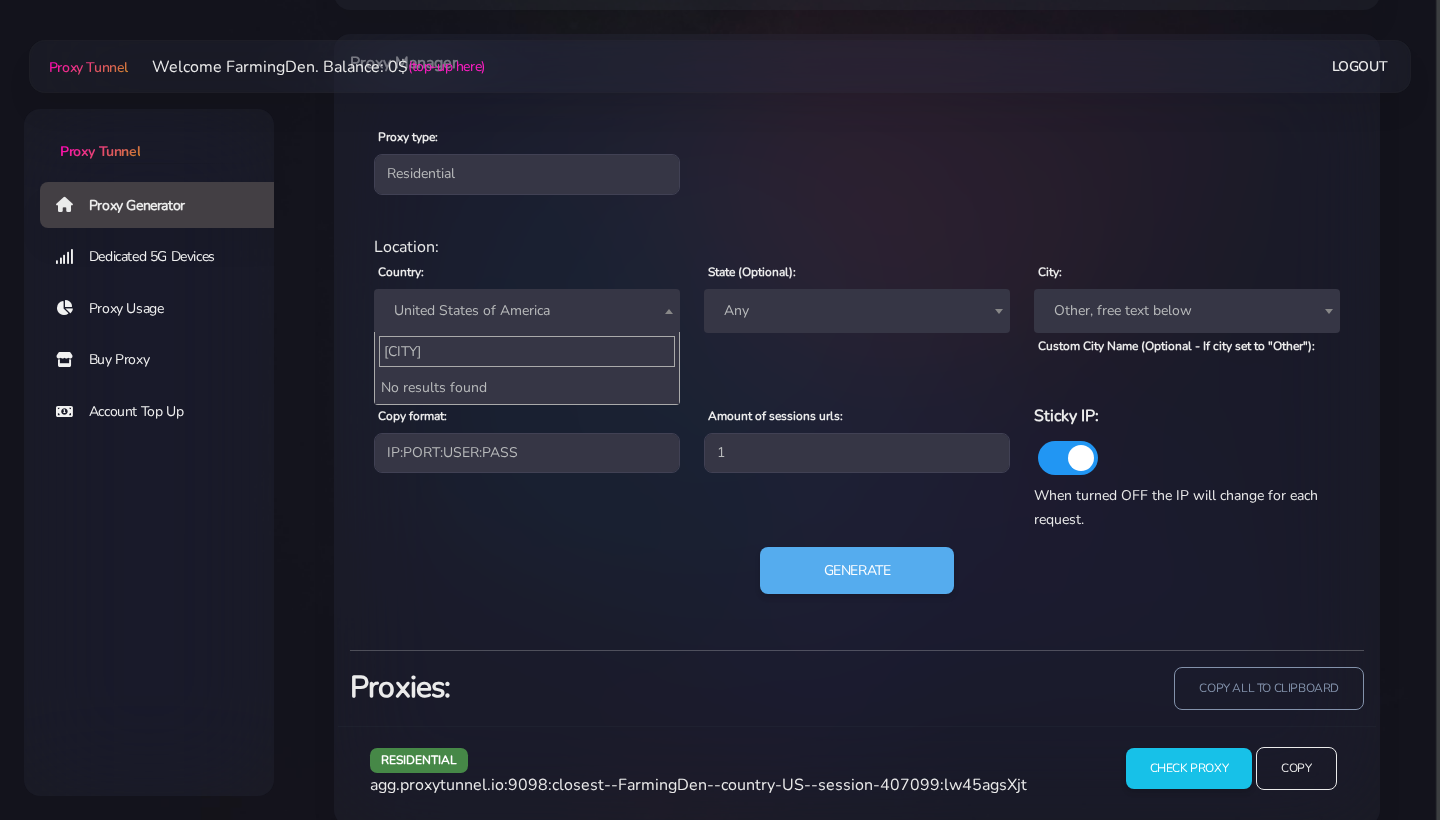 type on "[CITY]" 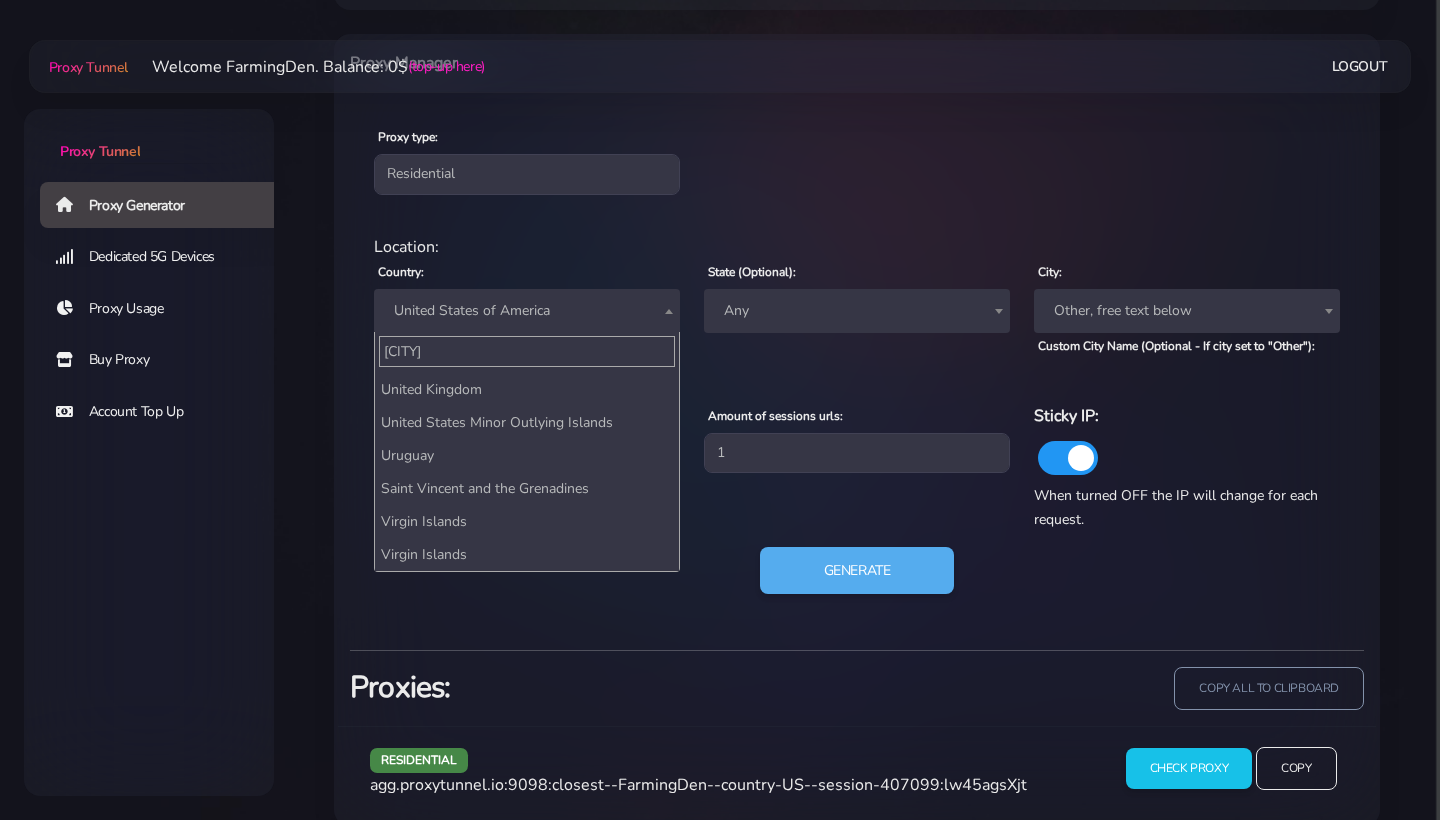 scroll, scrollTop: 0, scrollLeft: 0, axis: both 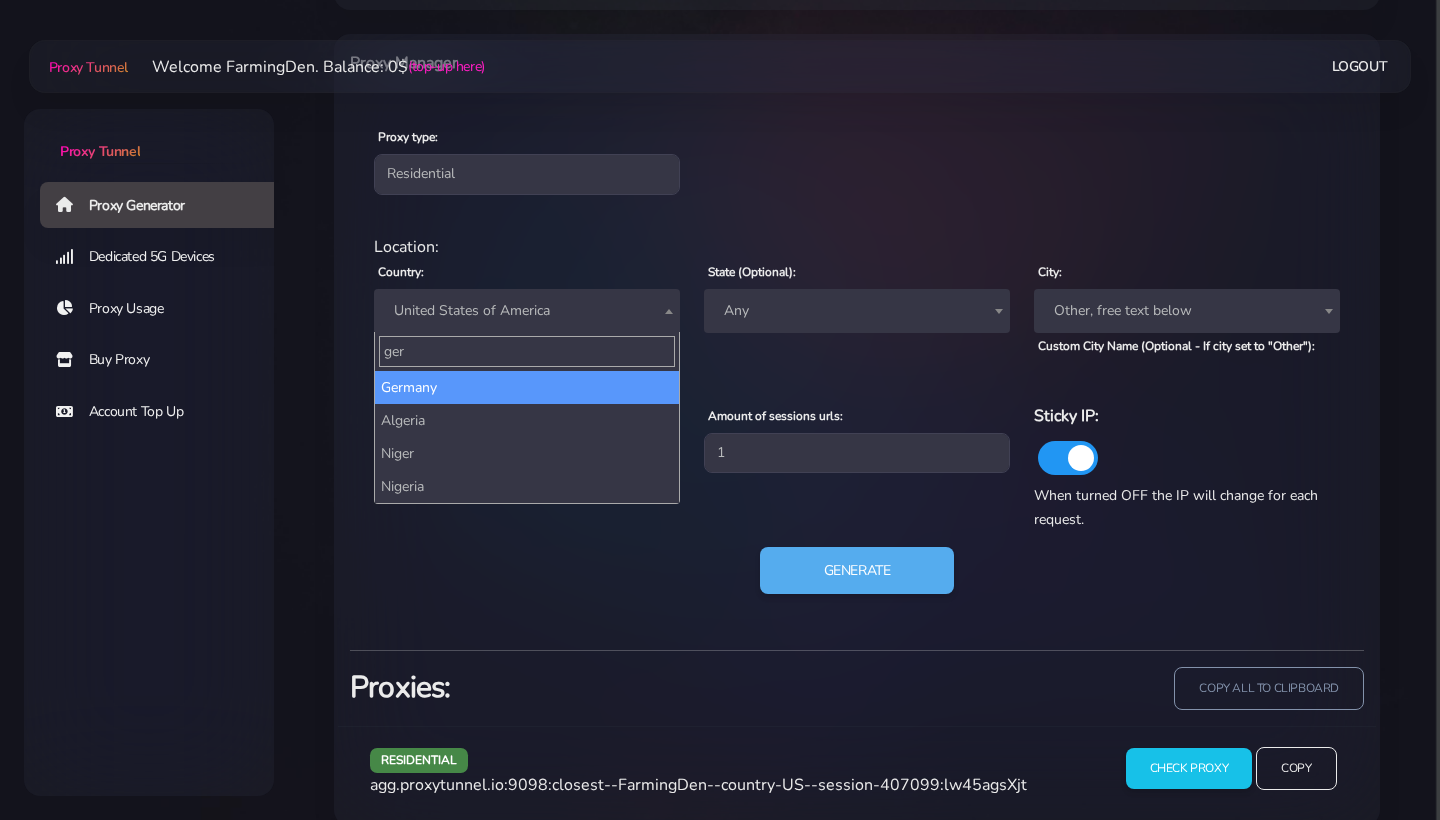 type on "ger" 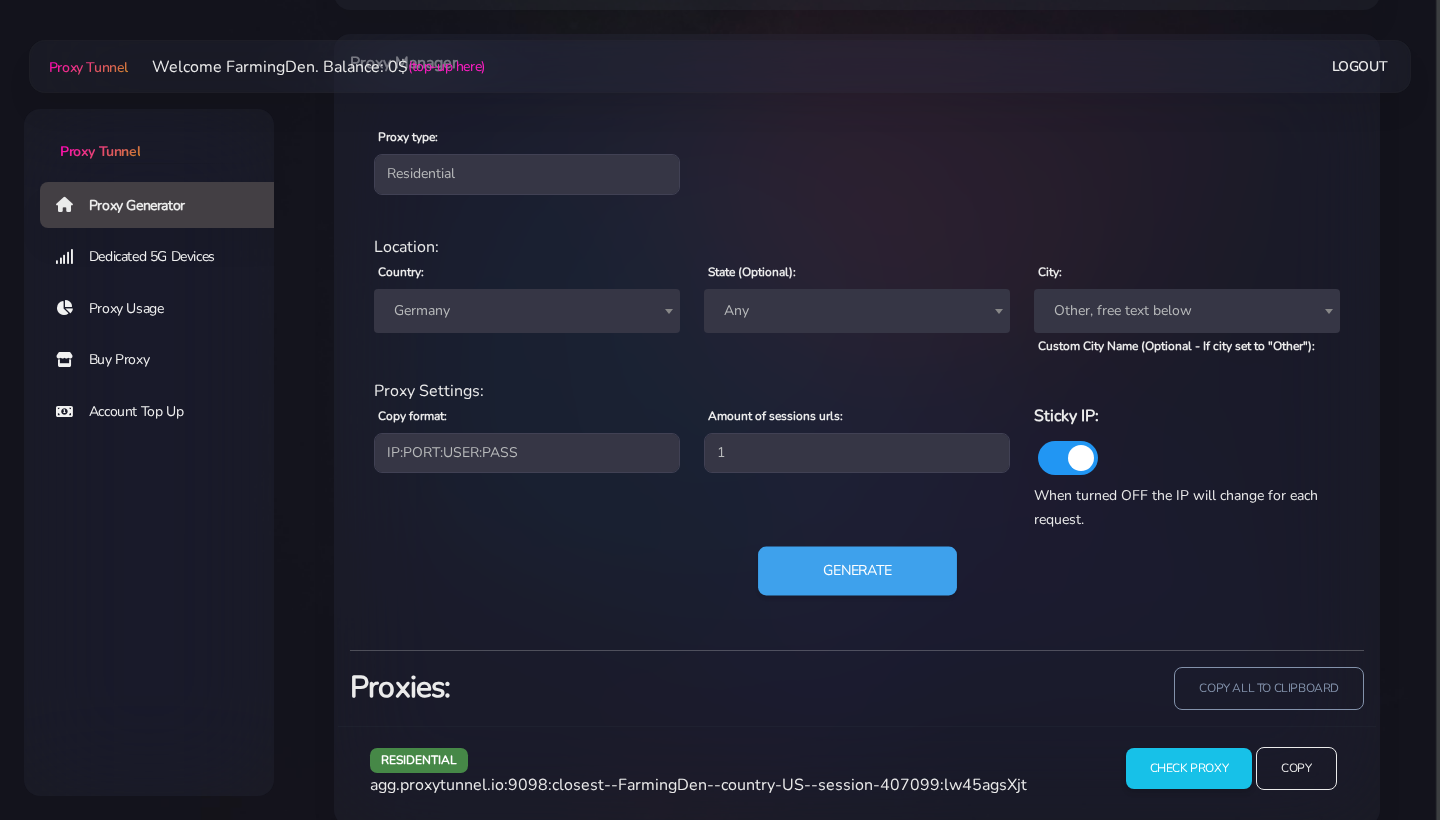 click on "Generate" at bounding box center [857, 570] 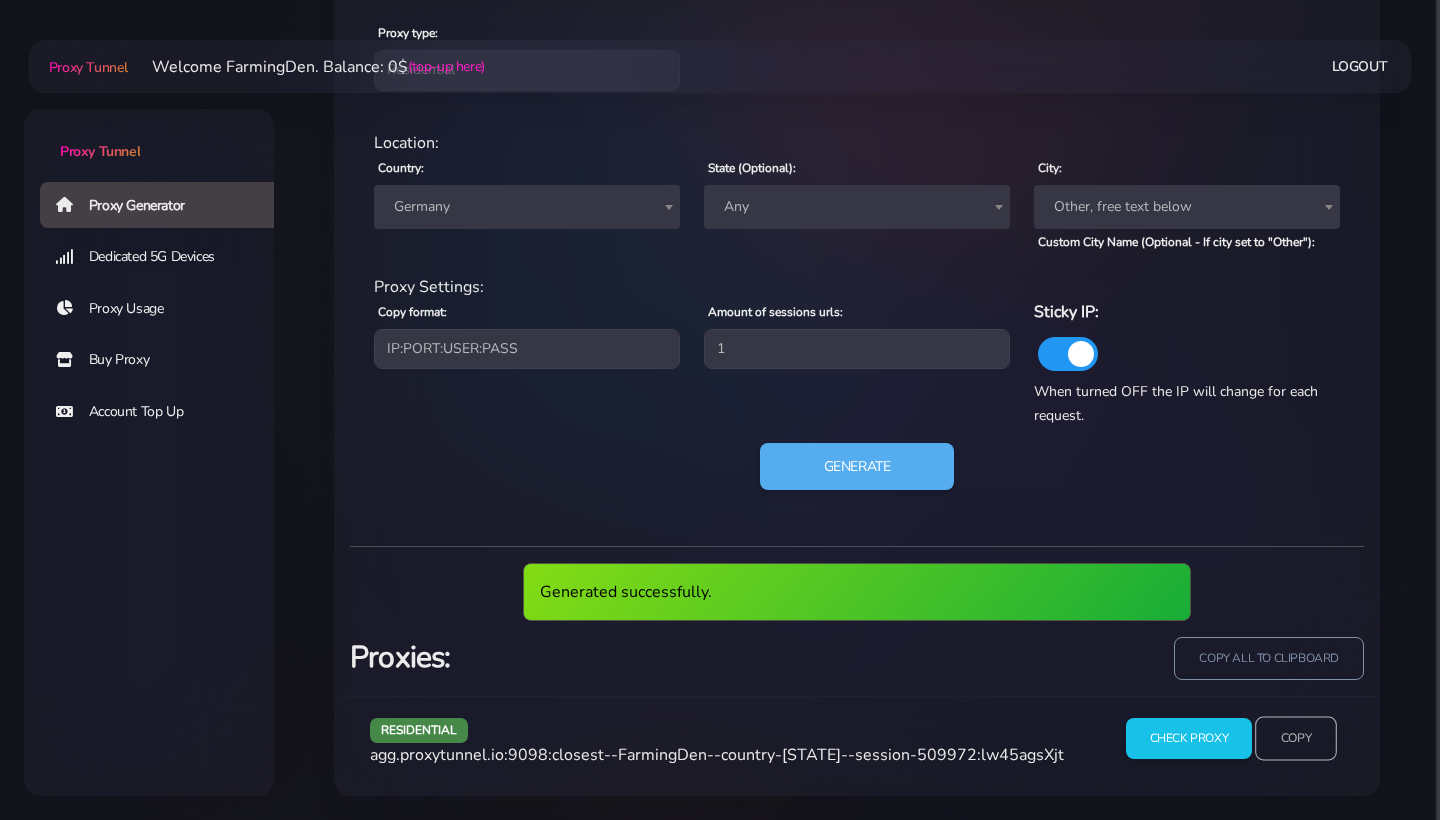 scroll, scrollTop: 825, scrollLeft: 0, axis: vertical 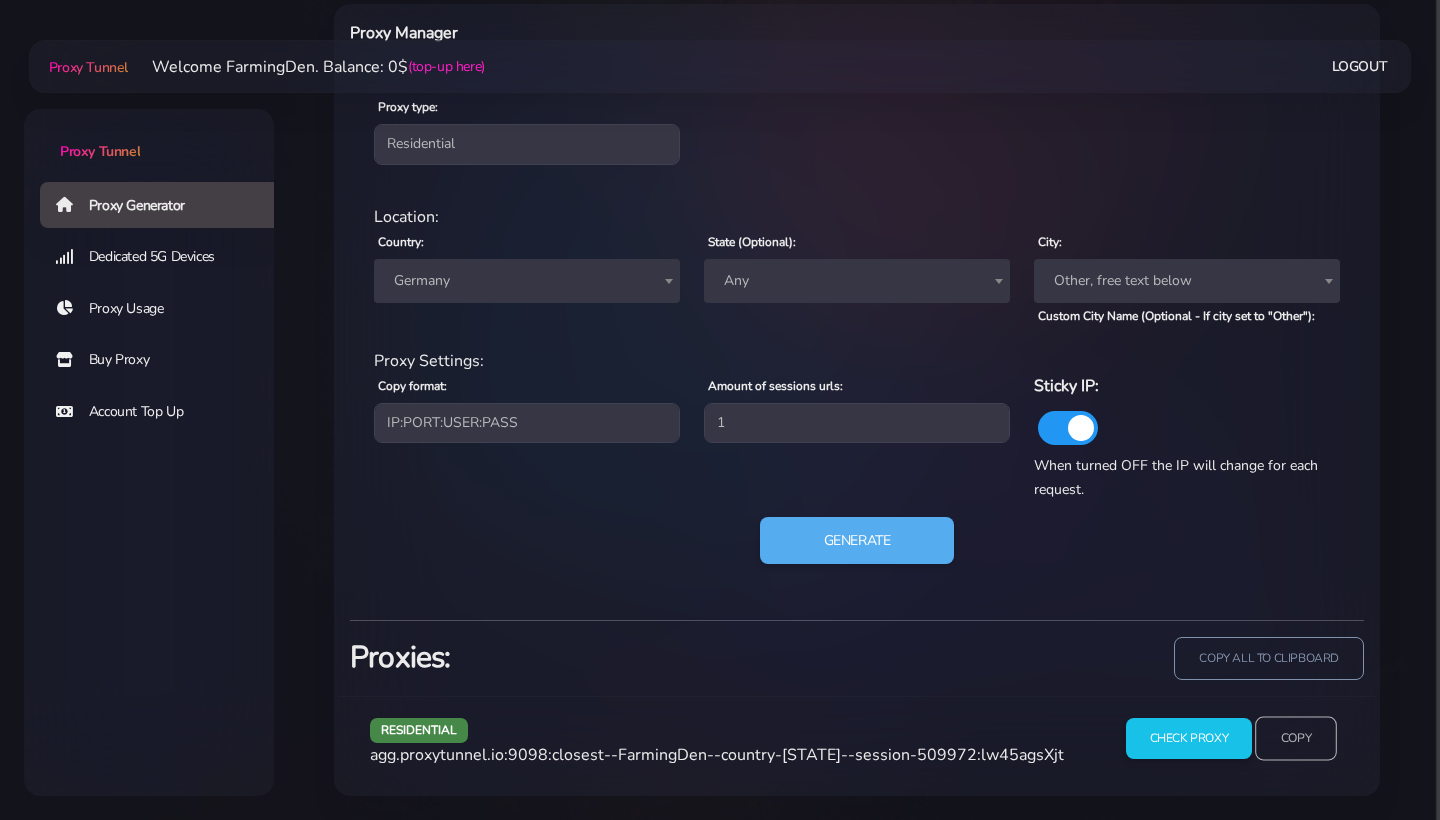 click on "Copy" at bounding box center [1296, 739] 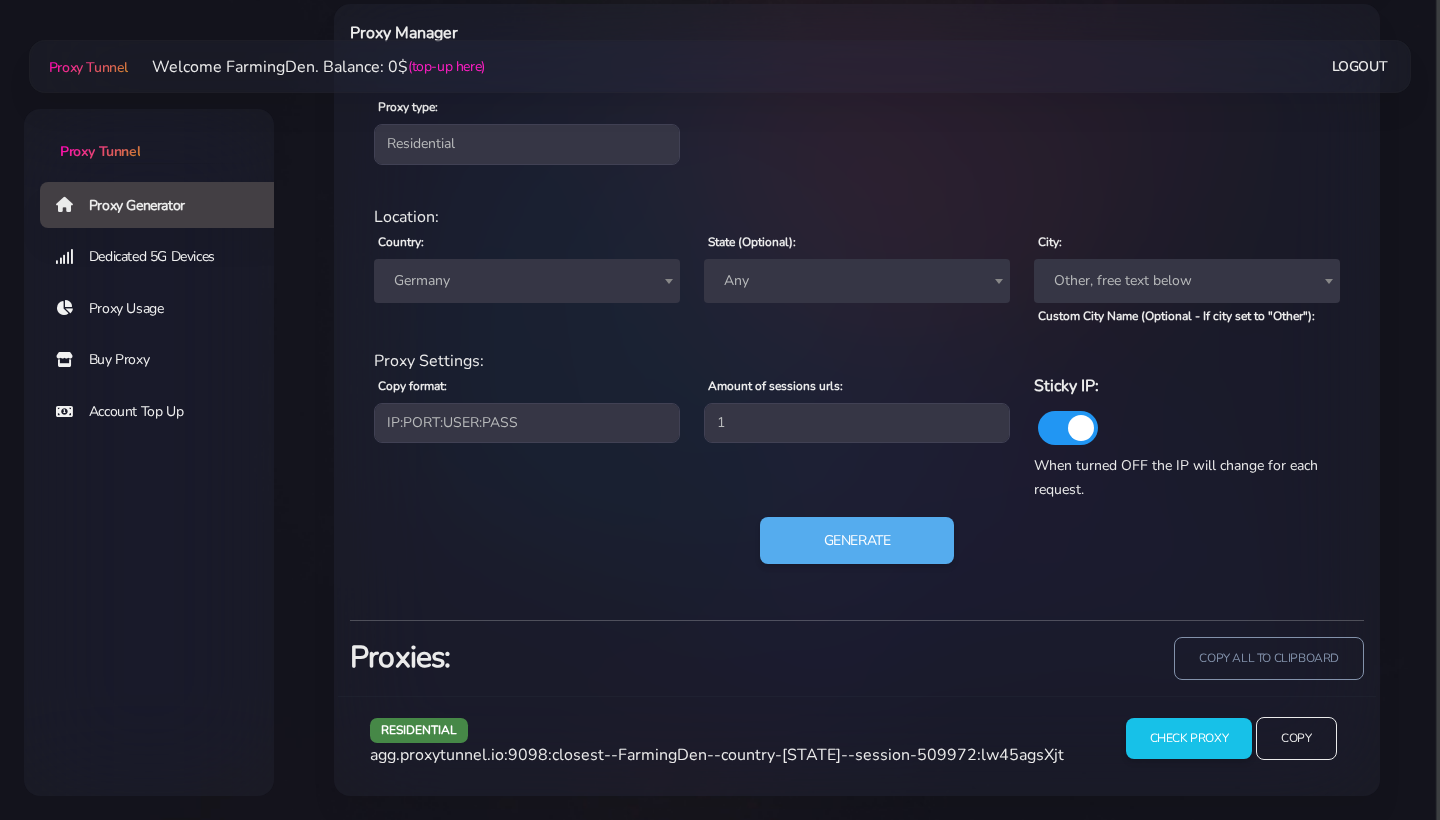 click on "Germany" at bounding box center (527, 281) 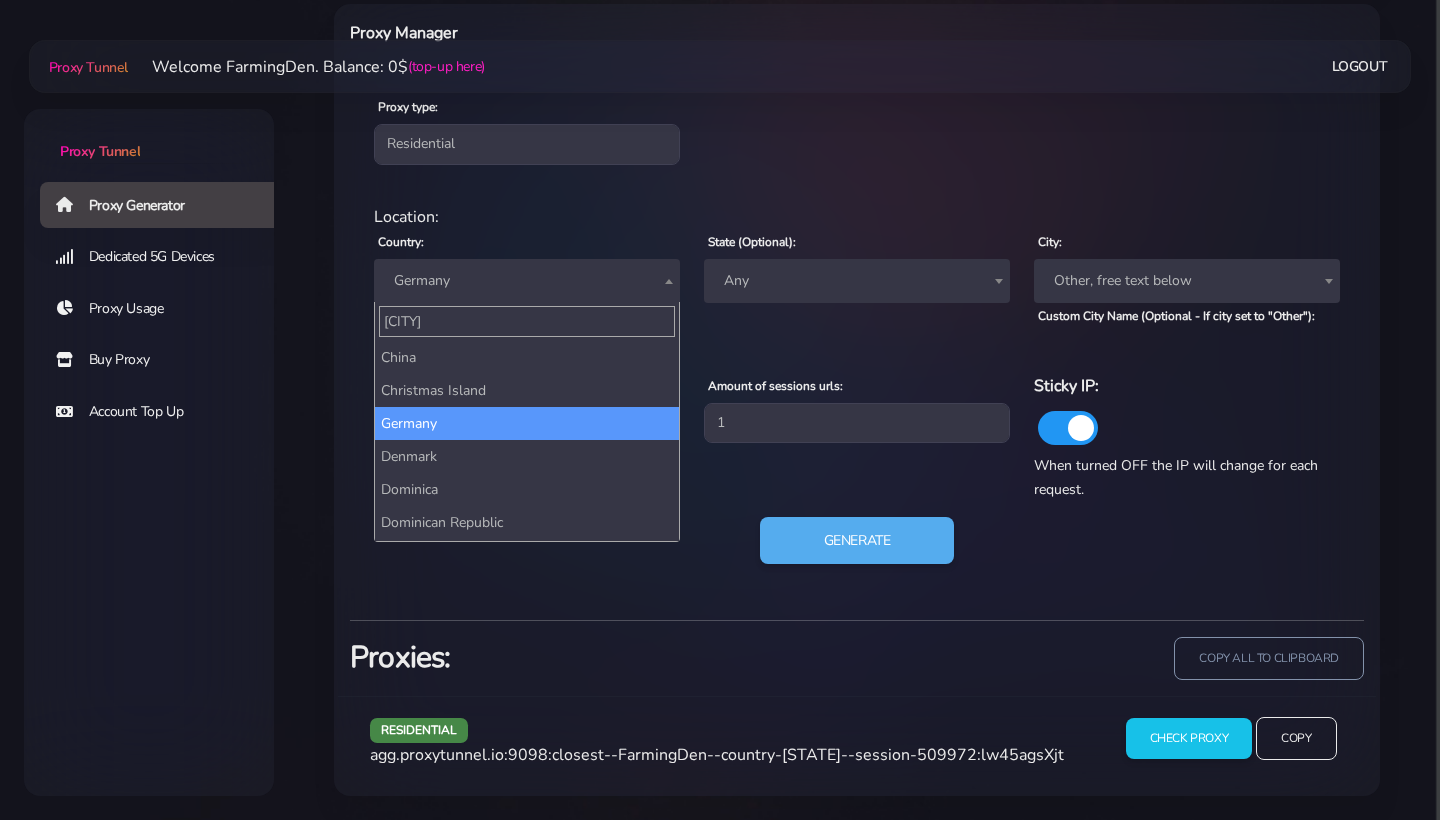 scroll, scrollTop: 0, scrollLeft: 0, axis: both 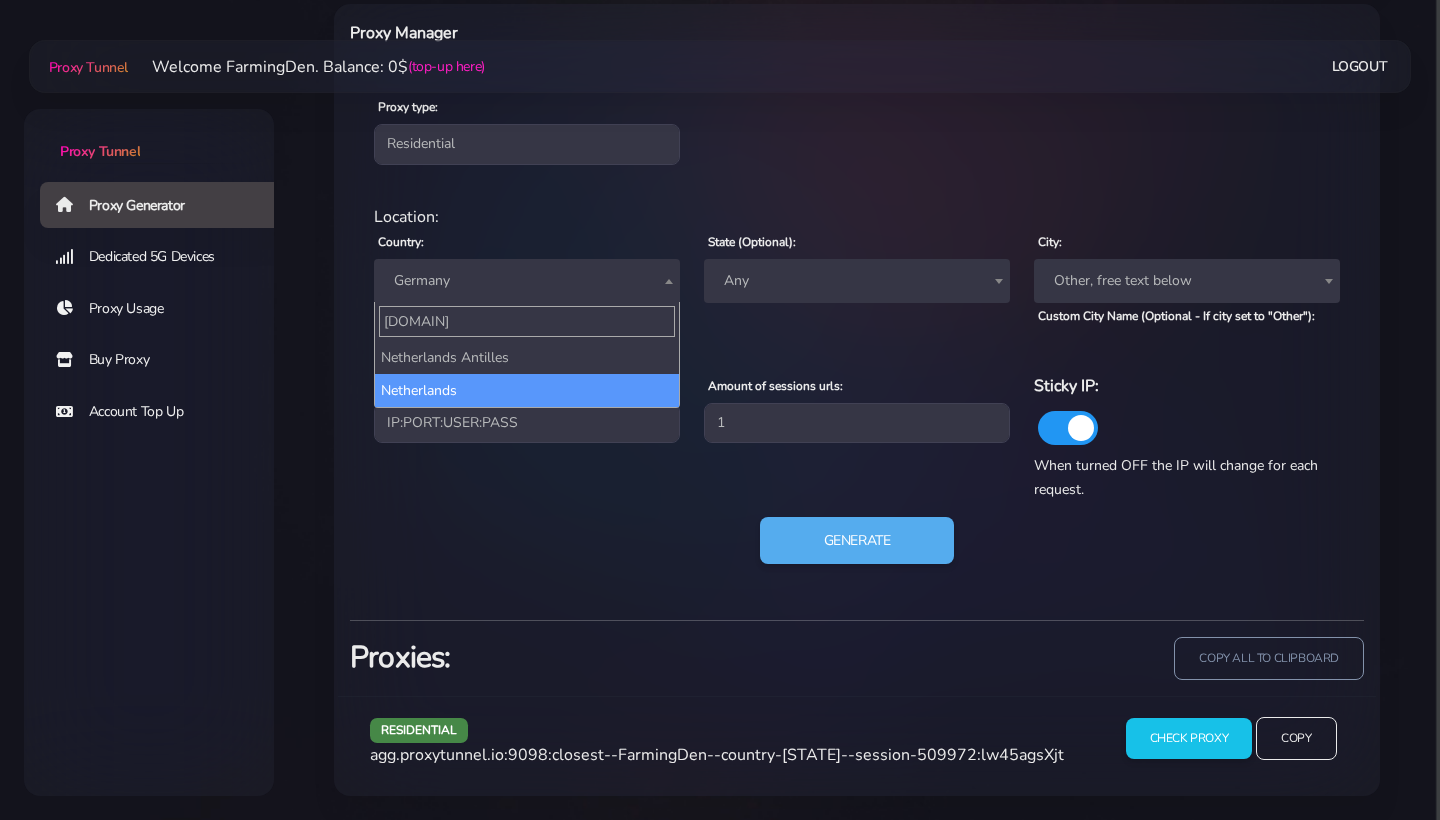 type on "[DOMAIN]" 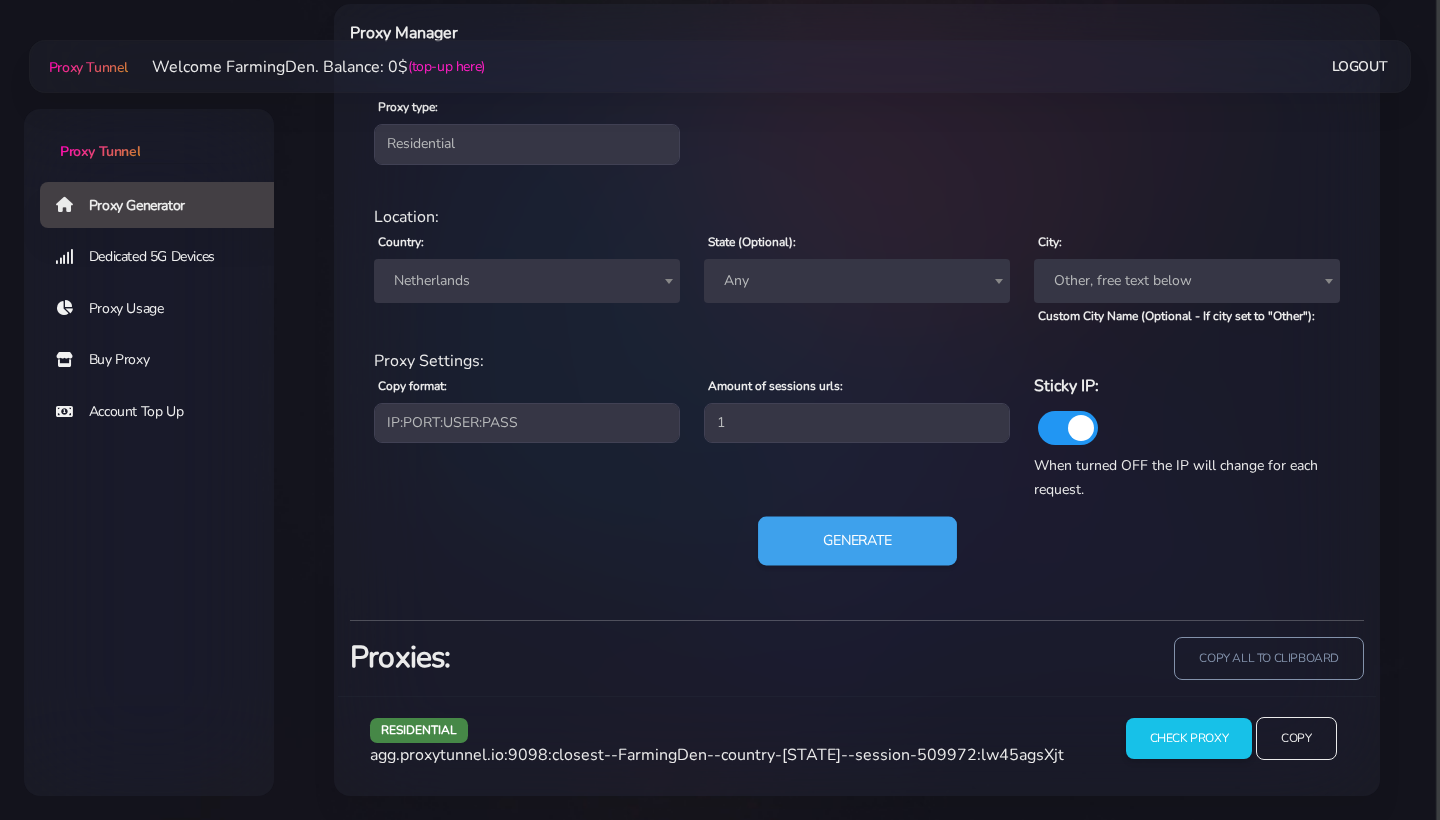 click on "Generate" at bounding box center [857, 540] 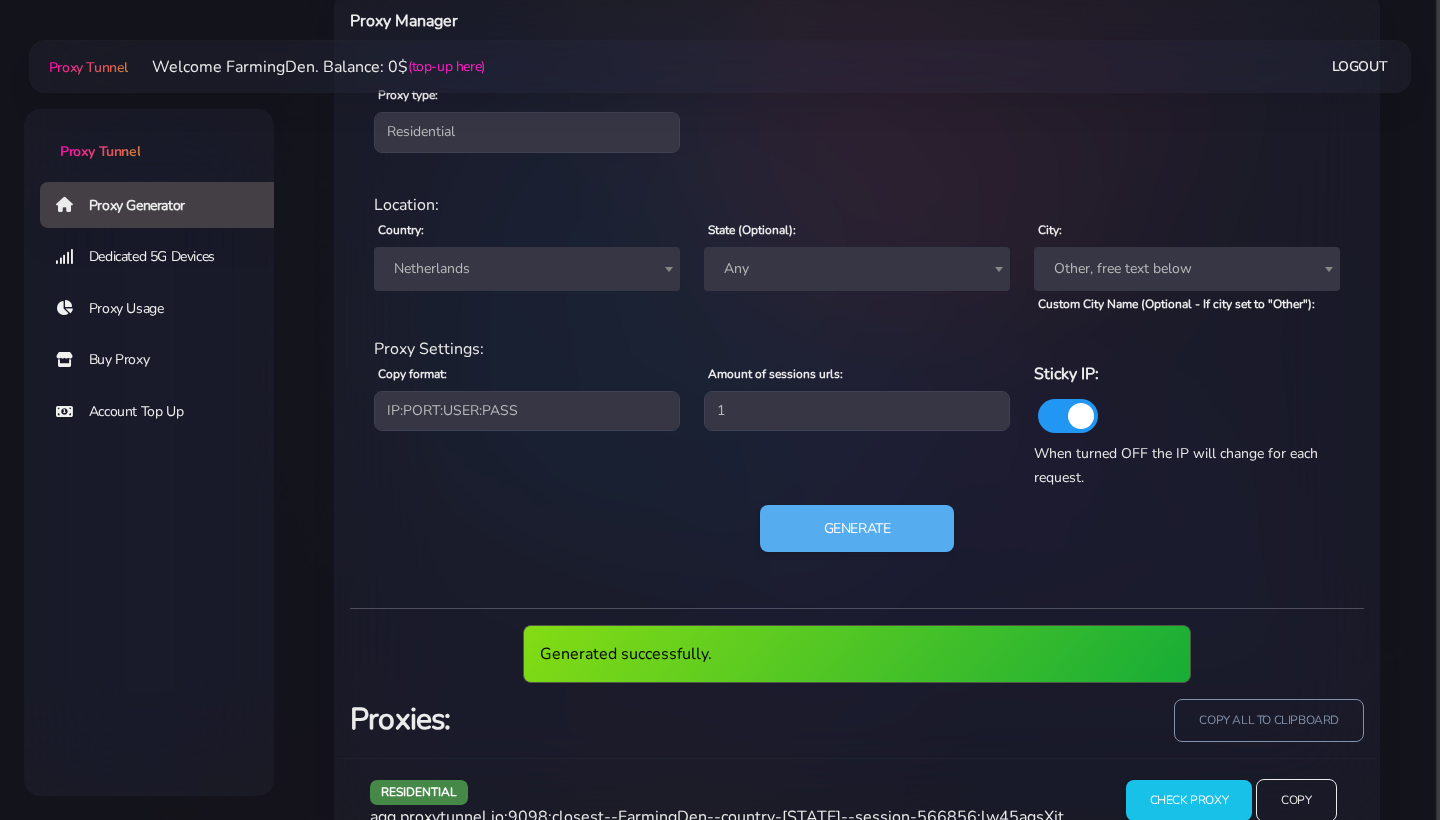 scroll, scrollTop: 899, scrollLeft: 0, axis: vertical 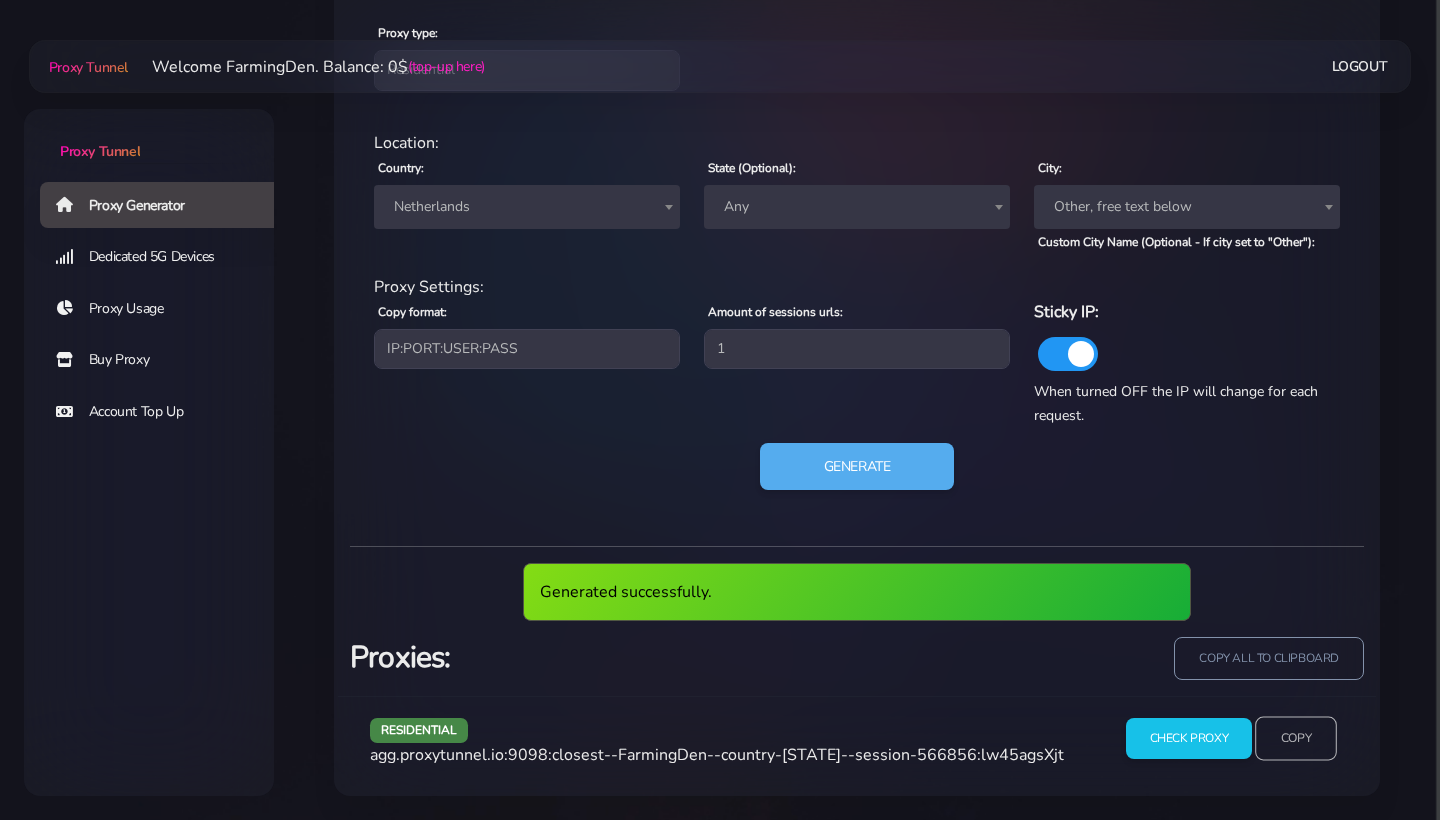 click on "Copy" at bounding box center [1296, 739] 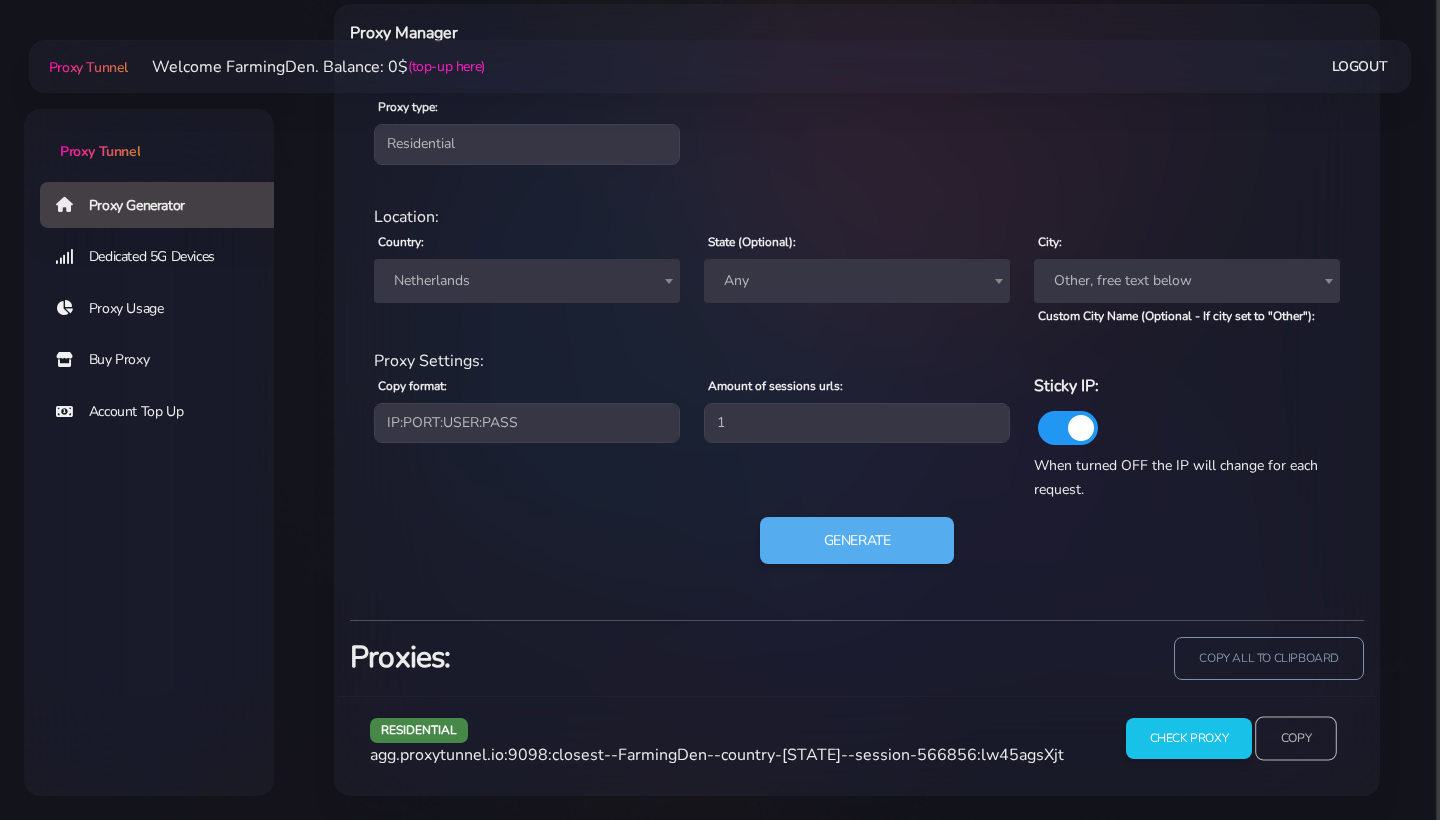 scroll, scrollTop: 825, scrollLeft: 0, axis: vertical 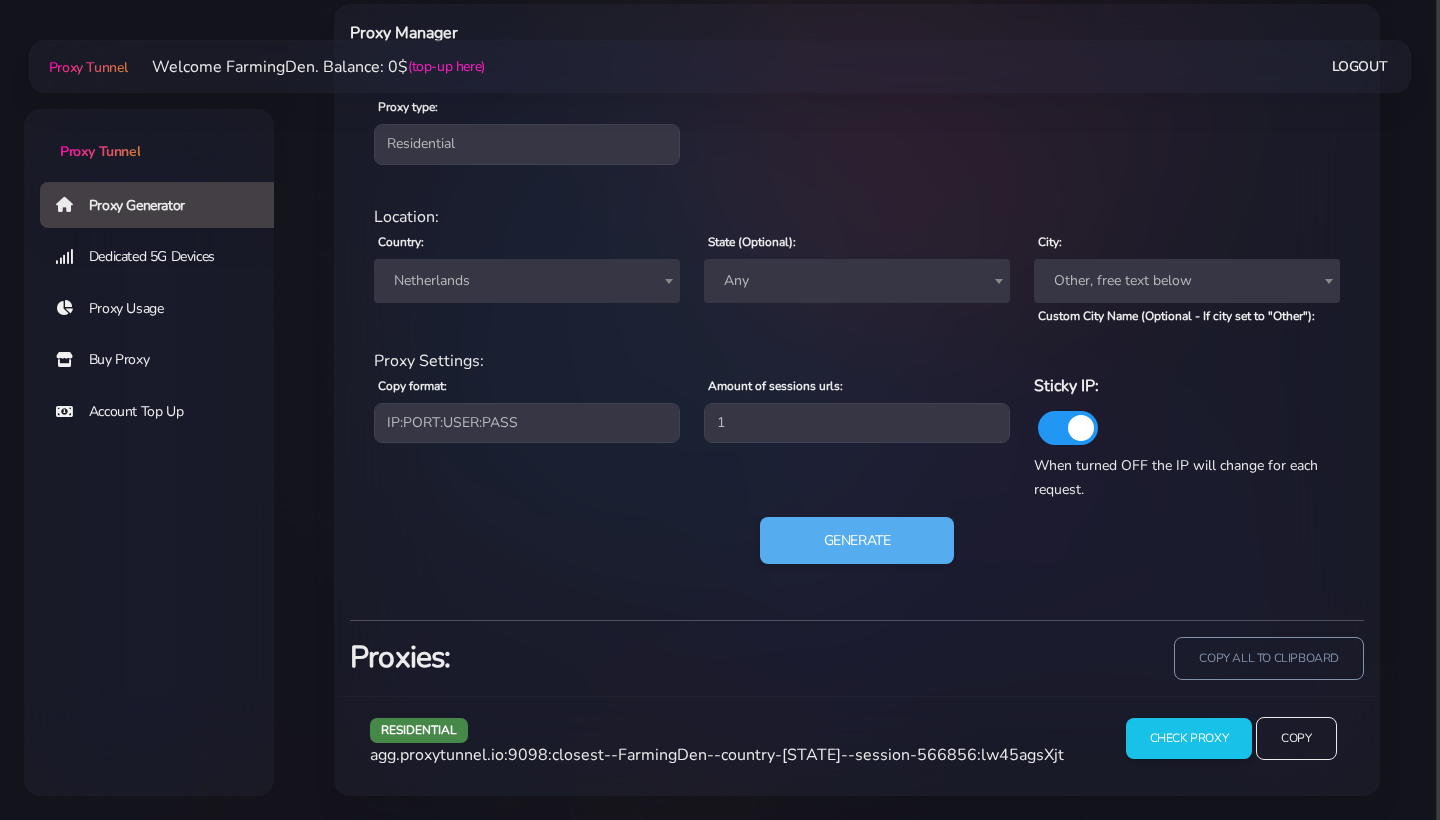 click on "Any" at bounding box center [857, 281] 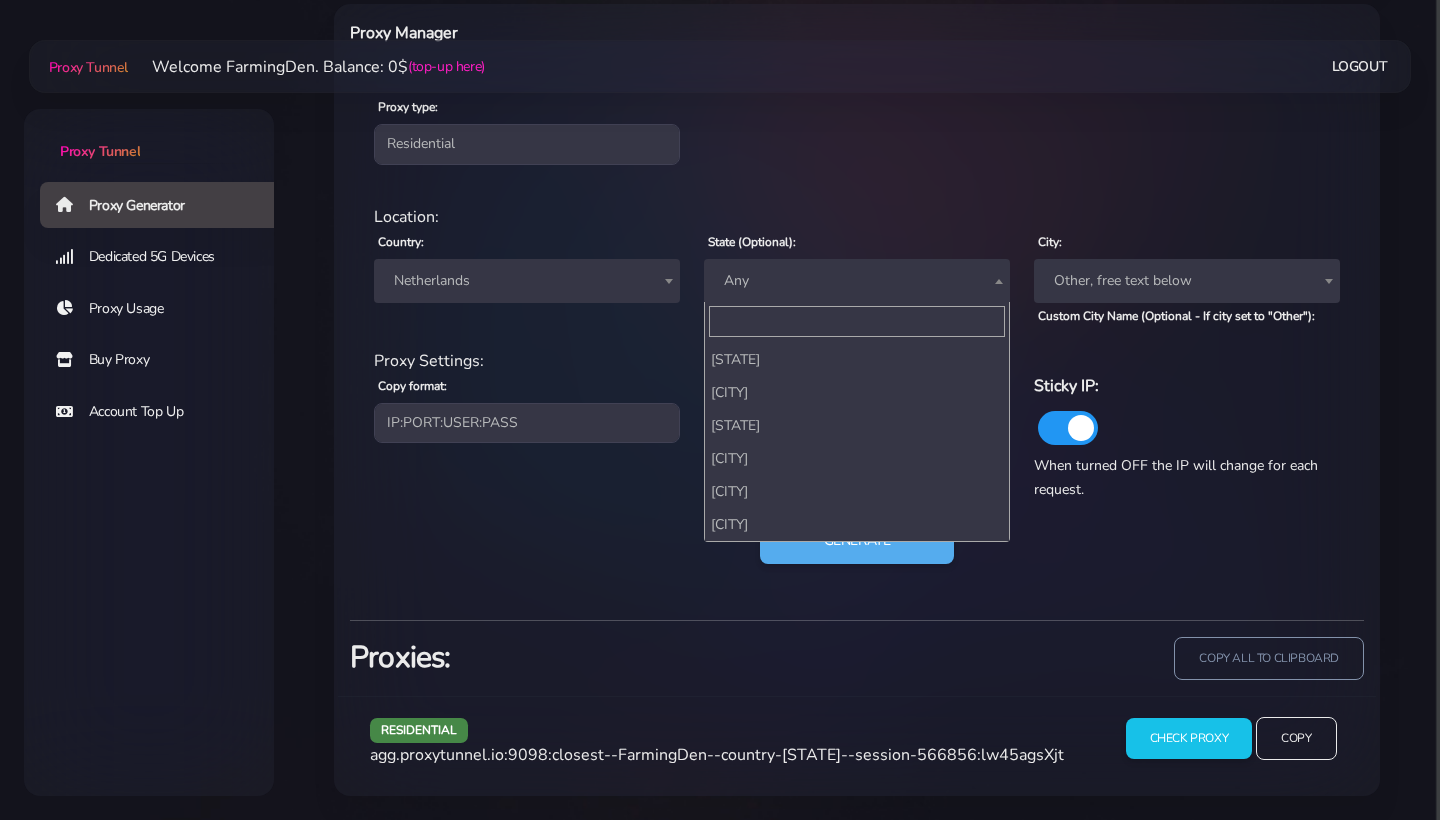 scroll, scrollTop: 229, scrollLeft: 0, axis: vertical 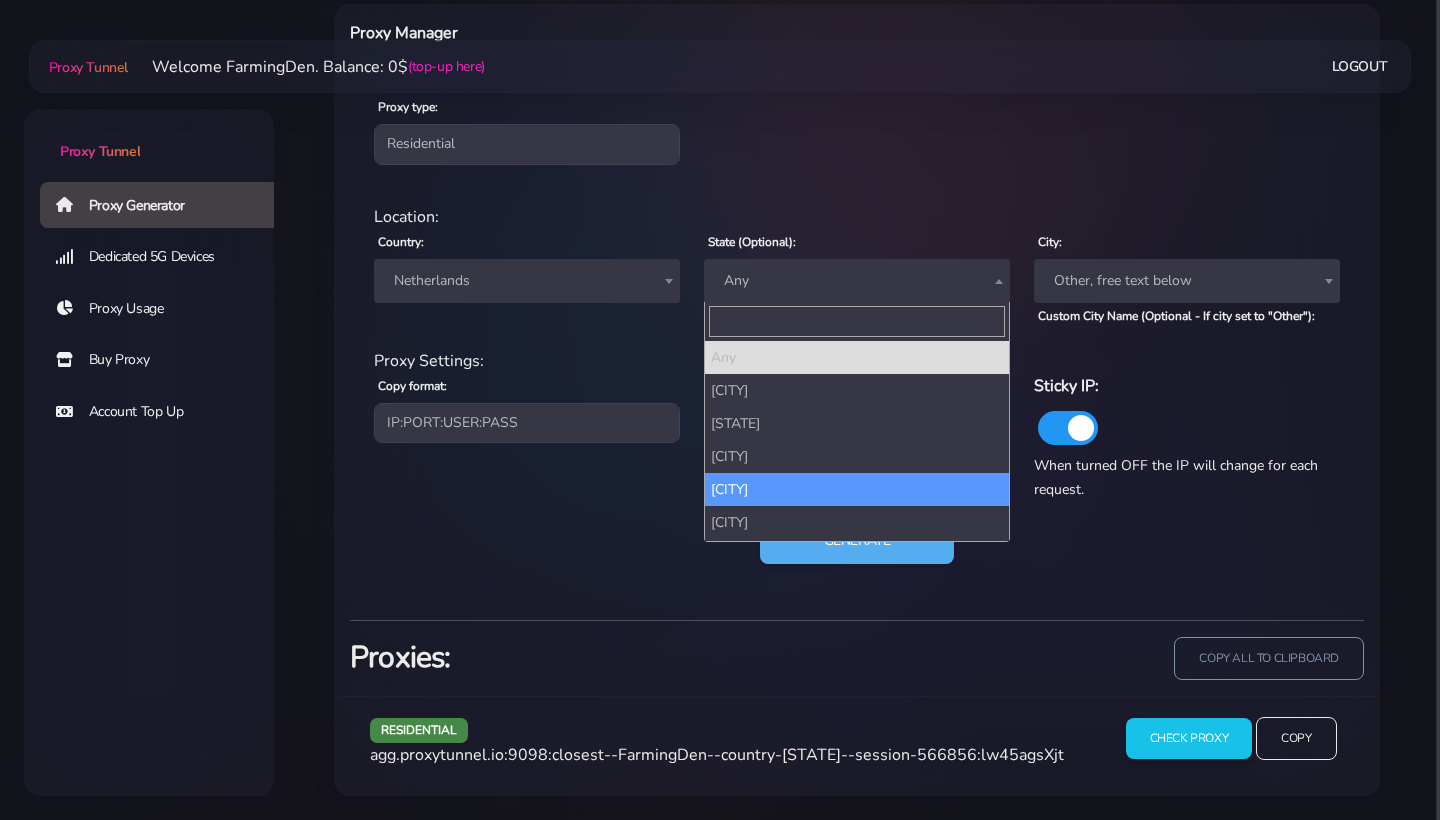 select on "[CITY]" 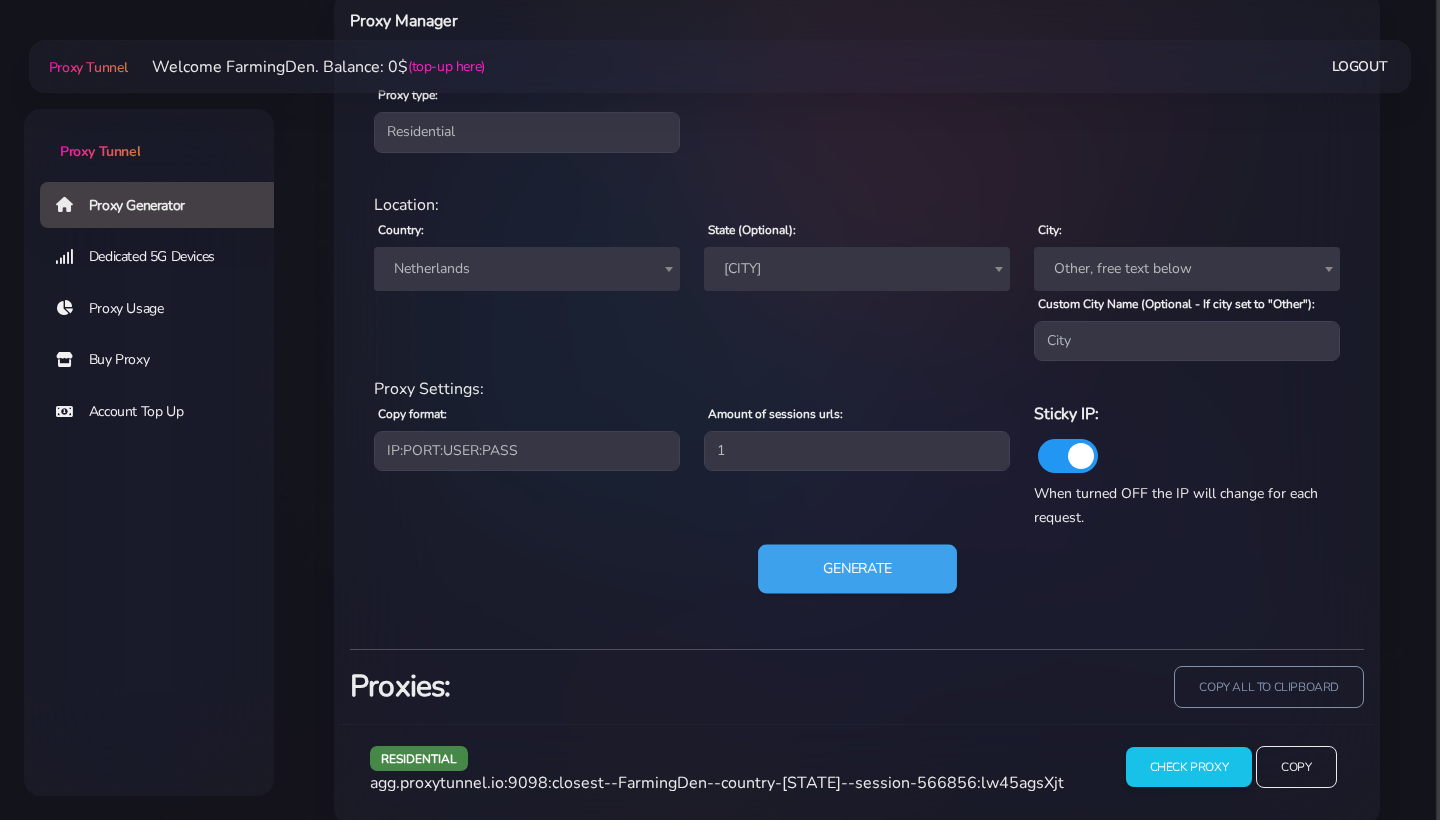 click on "Generate" at bounding box center (857, 569) 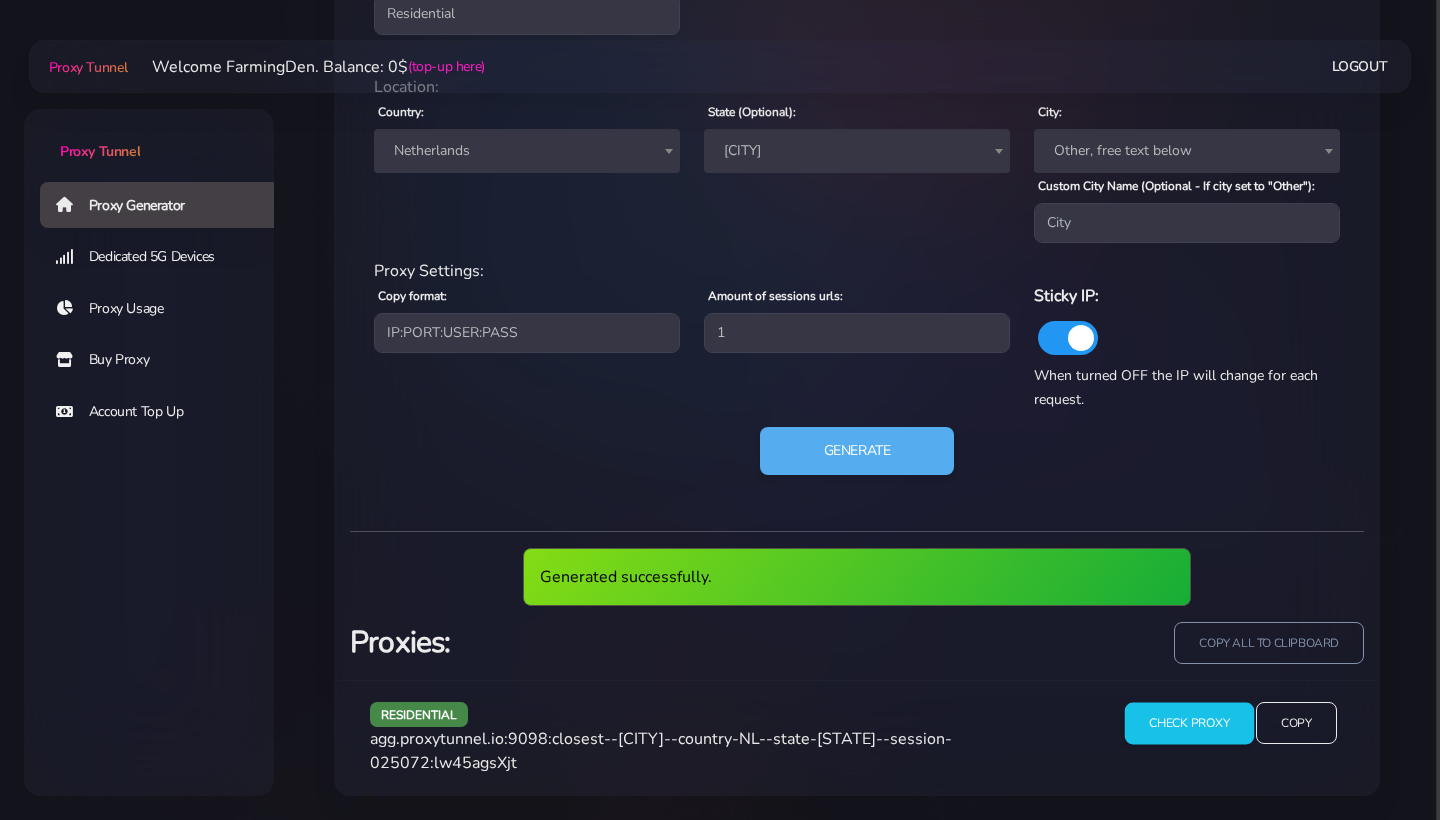 scroll, scrollTop: 955, scrollLeft: 0, axis: vertical 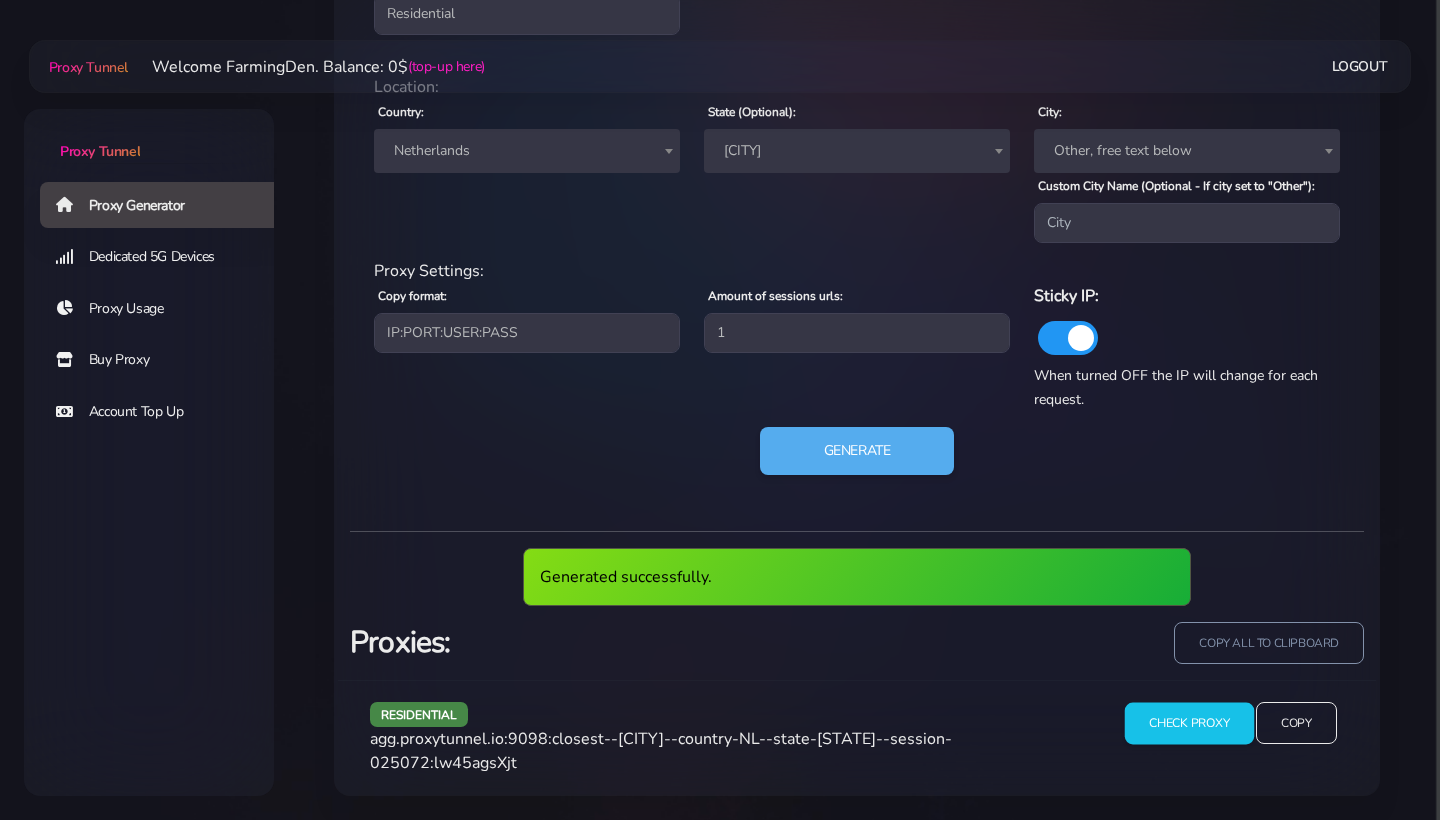 click on "Check Proxy" at bounding box center [1188, 723] 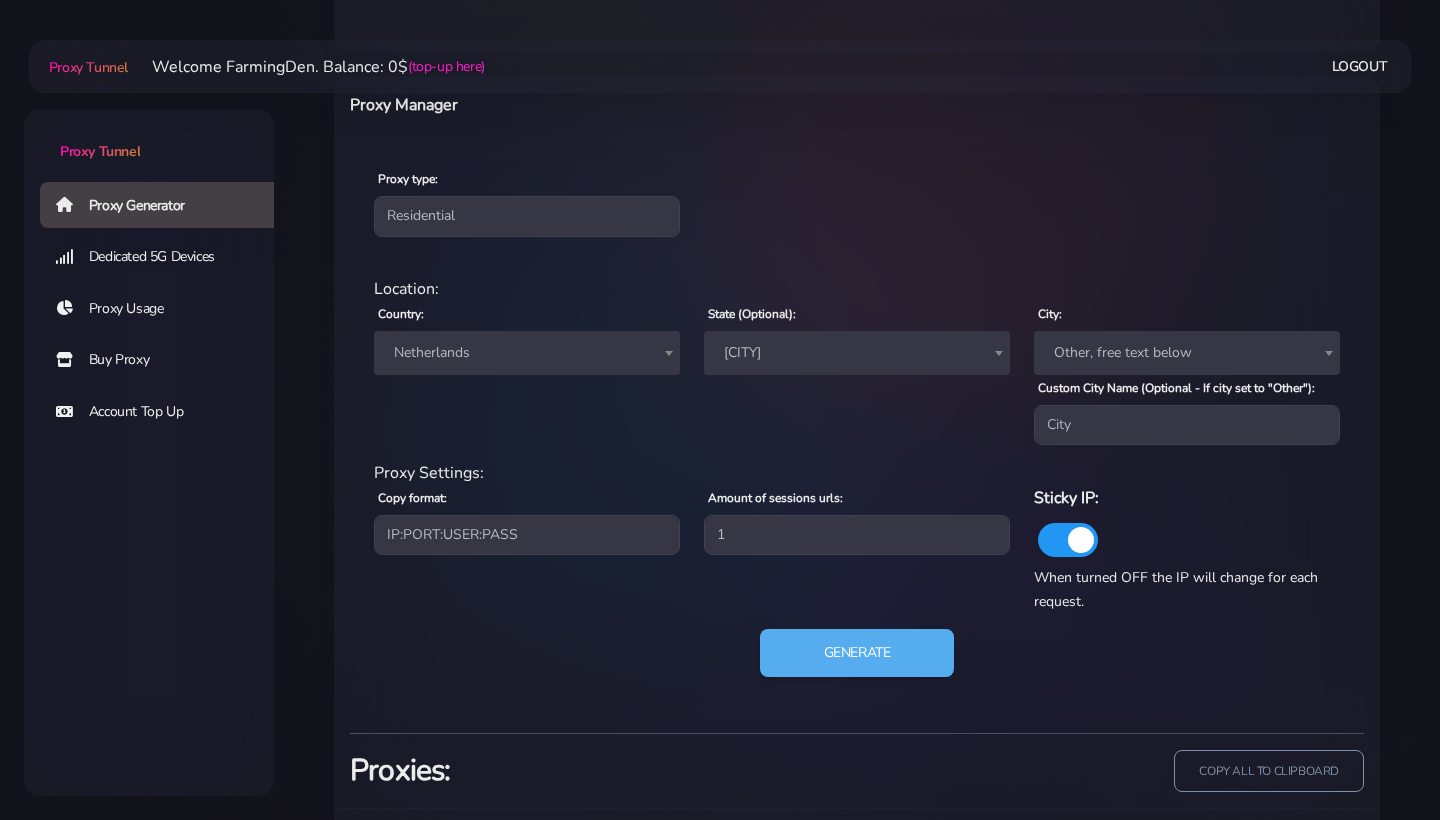 scroll, scrollTop: 729, scrollLeft: 0, axis: vertical 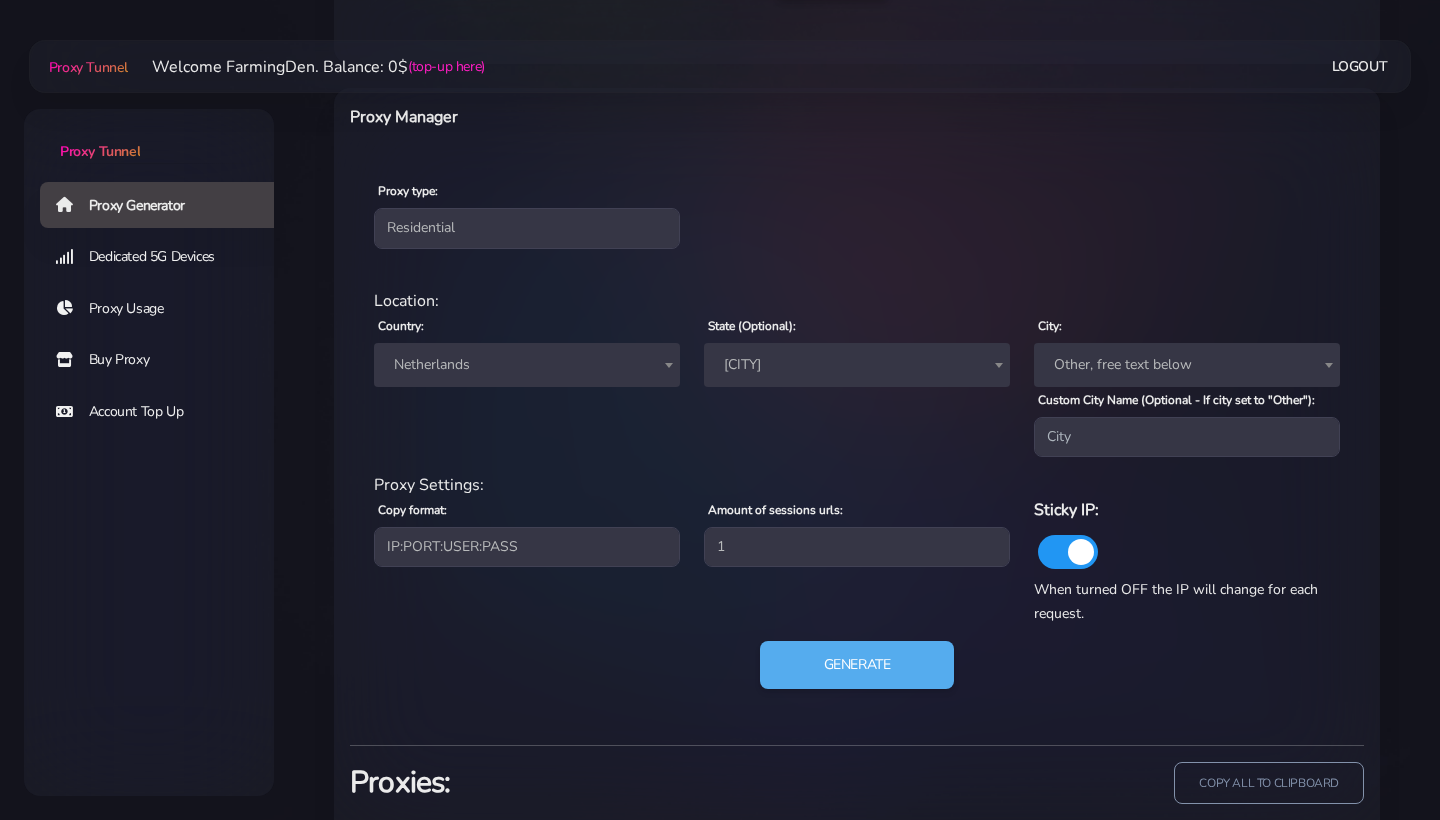 click on "[CITY]" at bounding box center [857, 365] 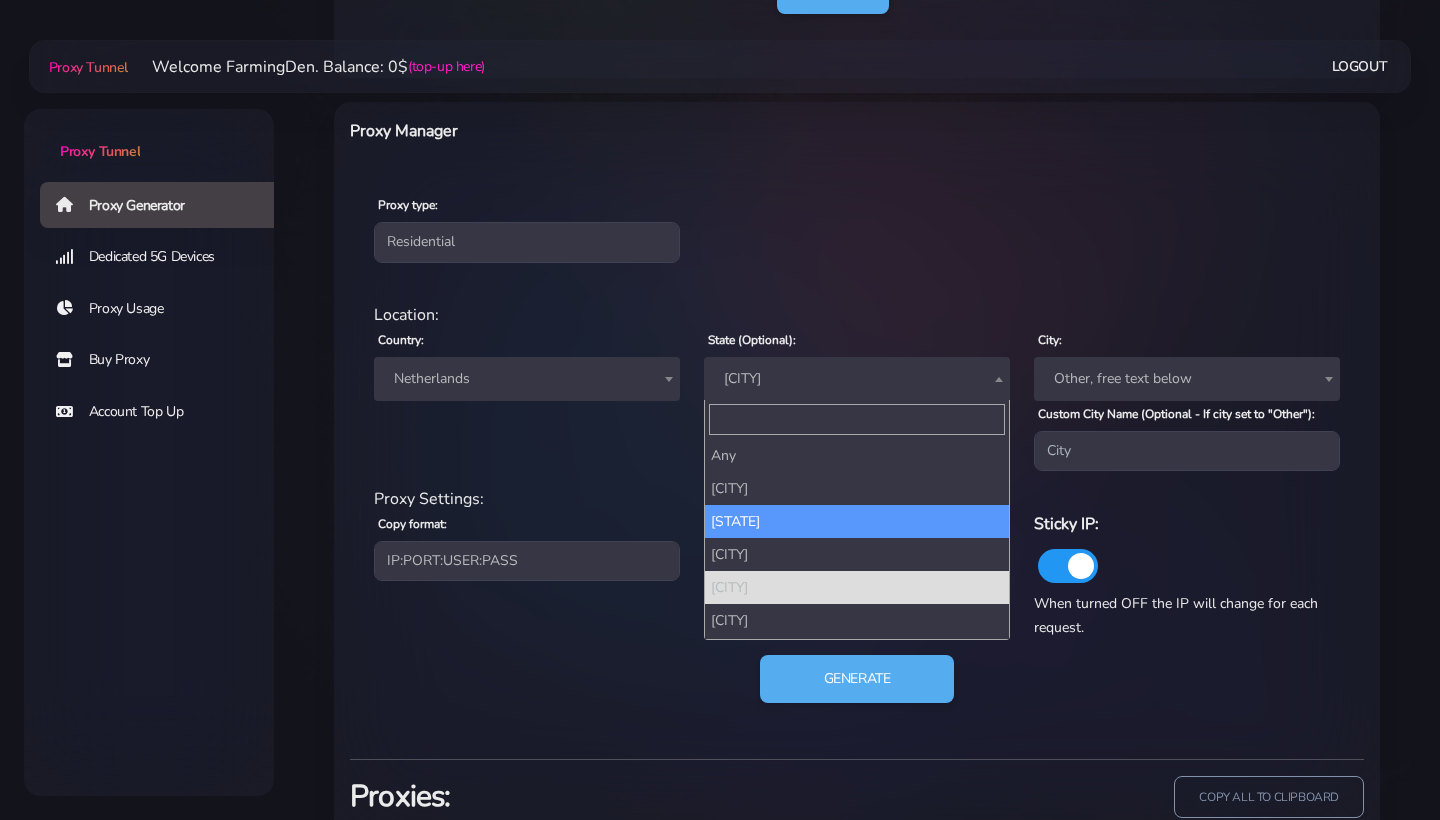 scroll, scrollTop: 713, scrollLeft: 0, axis: vertical 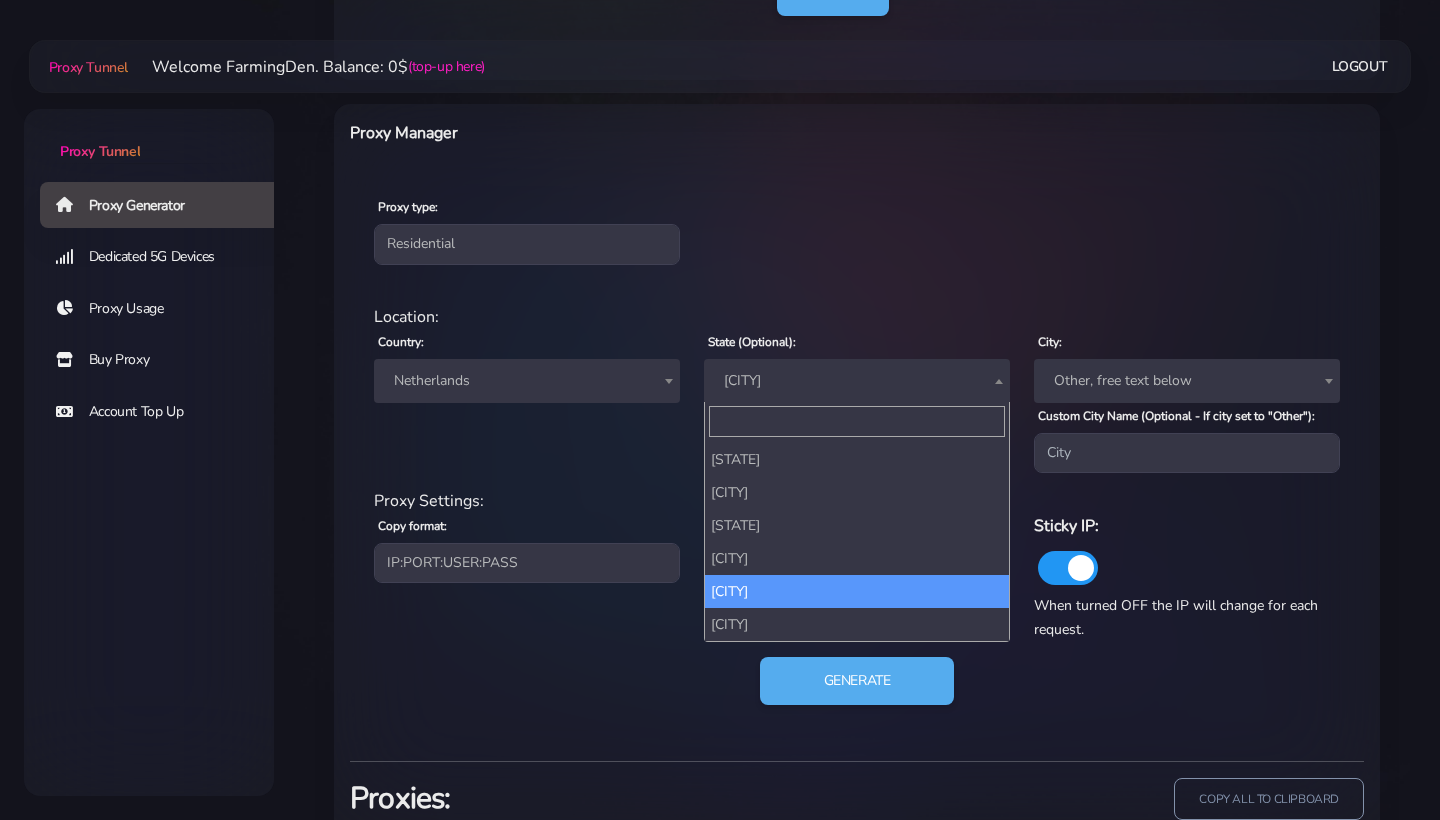 click on "Generate" at bounding box center [857, 689] 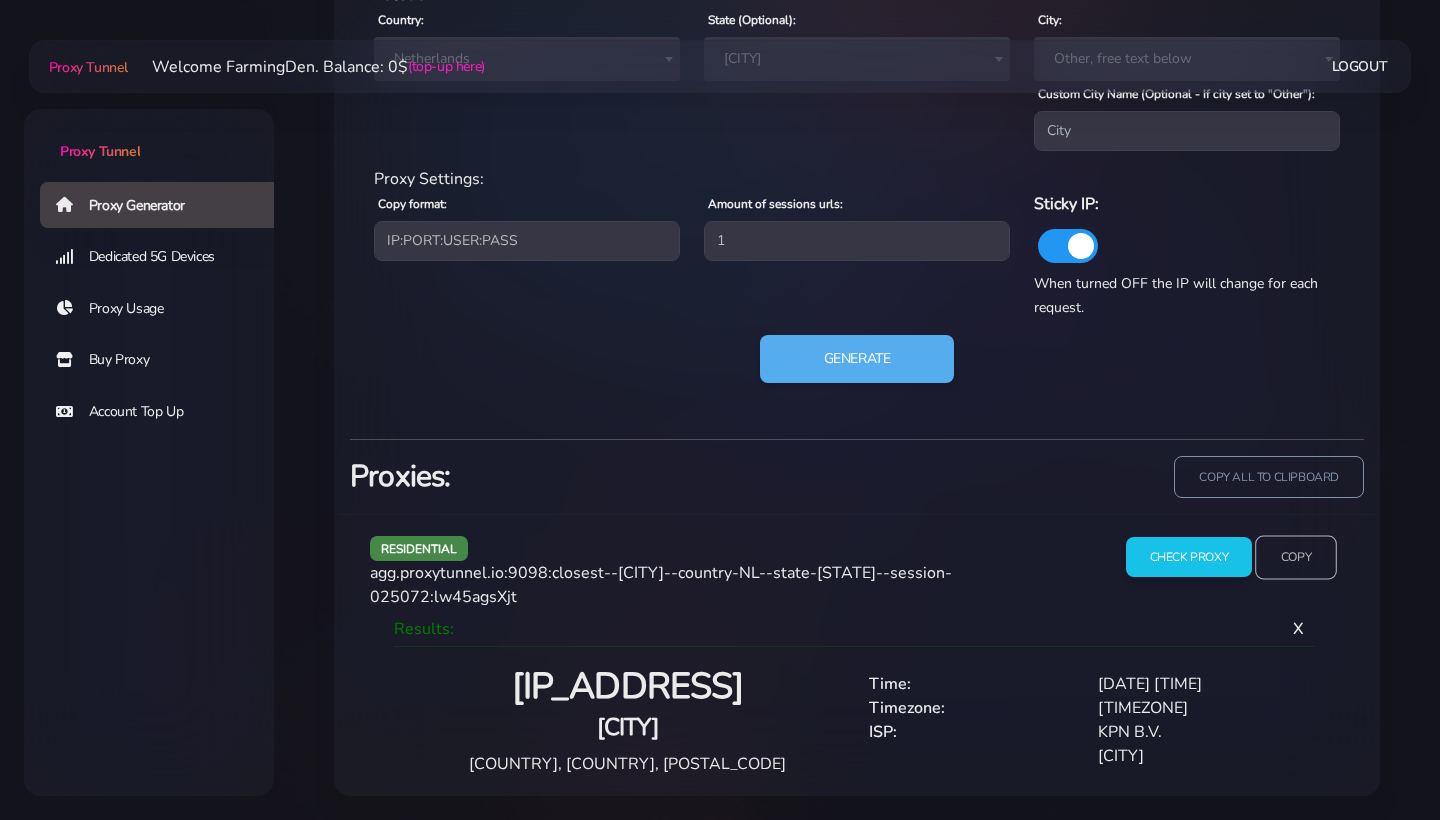 scroll, scrollTop: 1047, scrollLeft: 0, axis: vertical 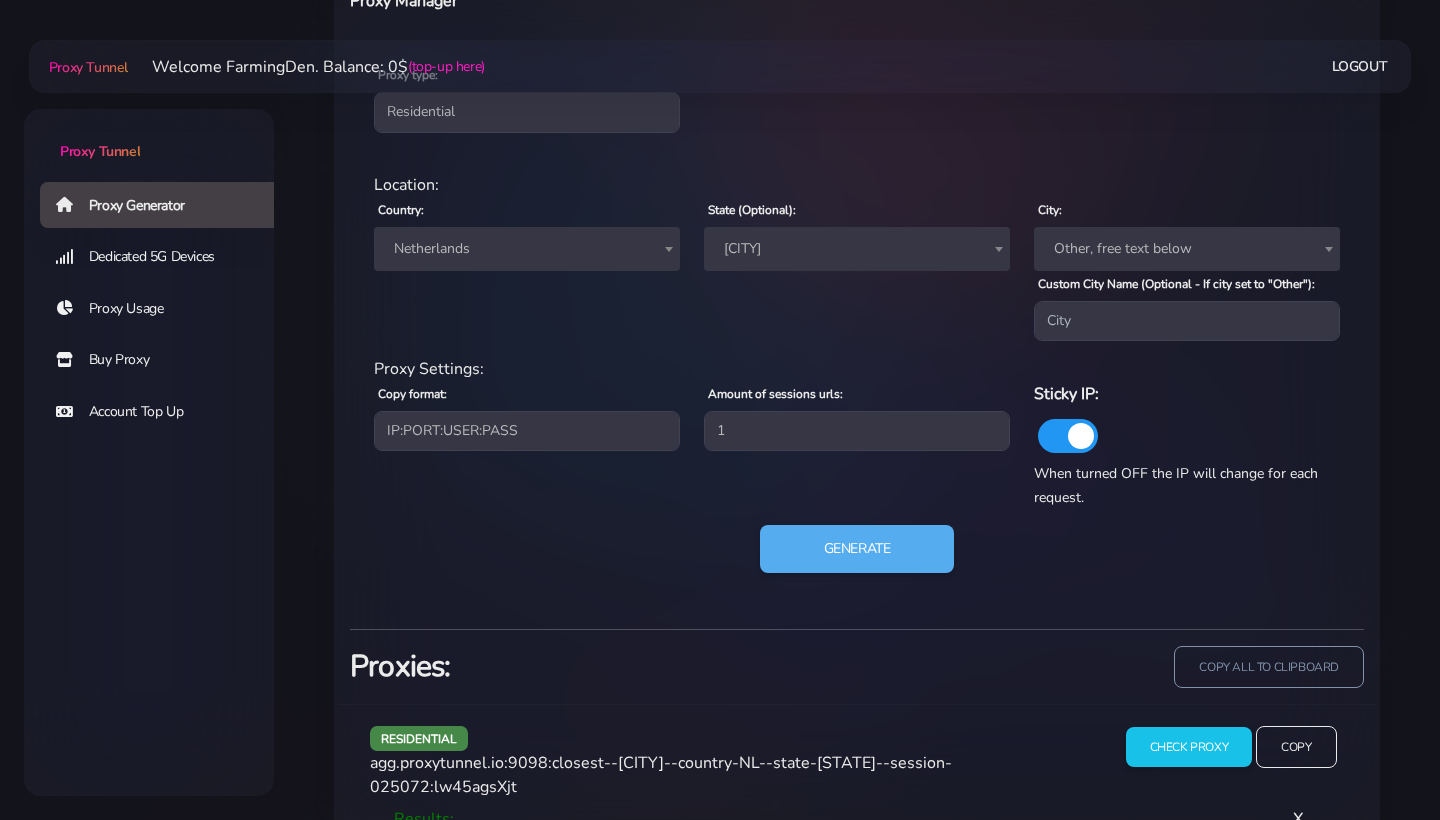click on "Netherlands" at bounding box center [527, 249] 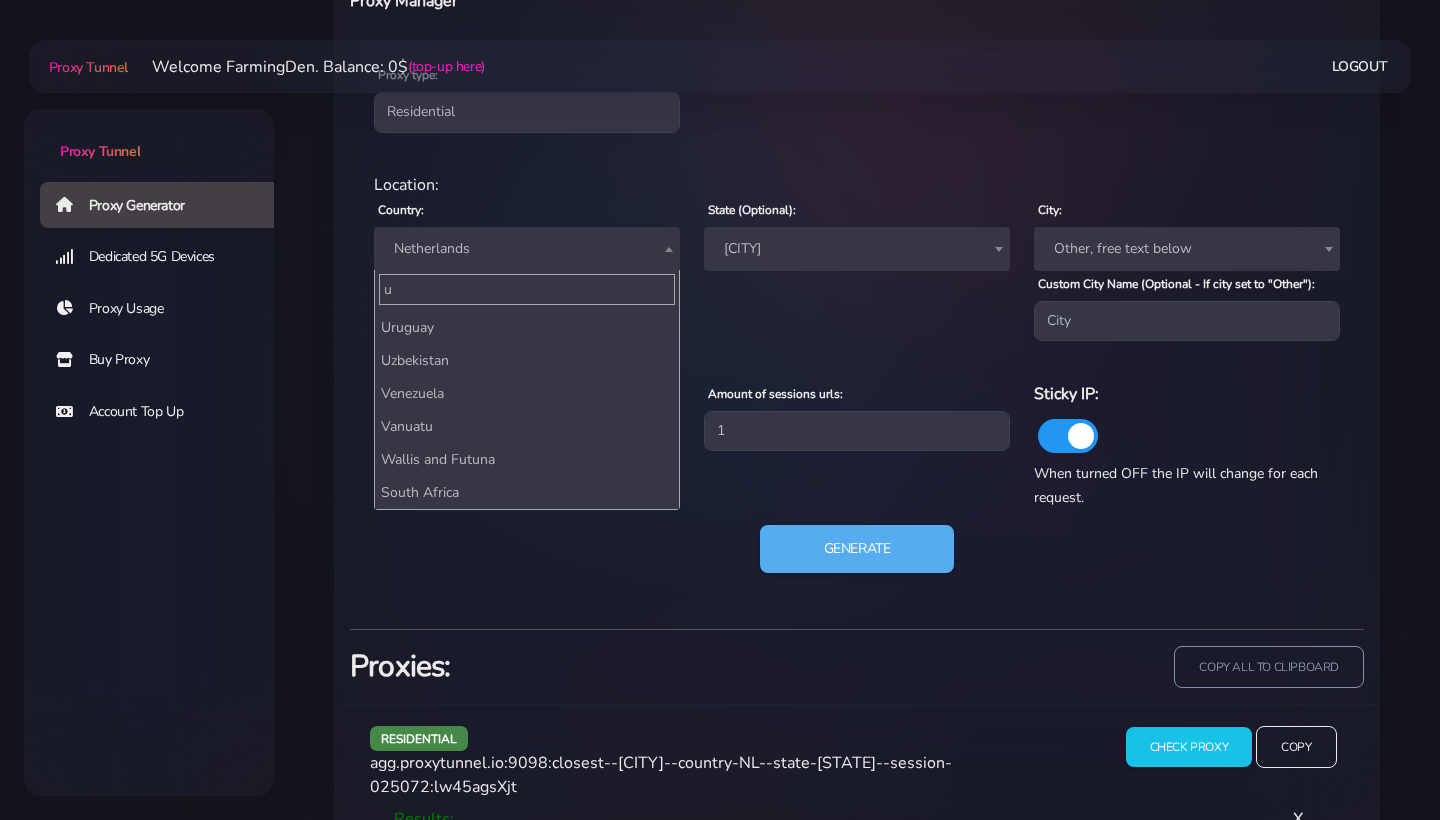 scroll, scrollTop: 0, scrollLeft: 0, axis: both 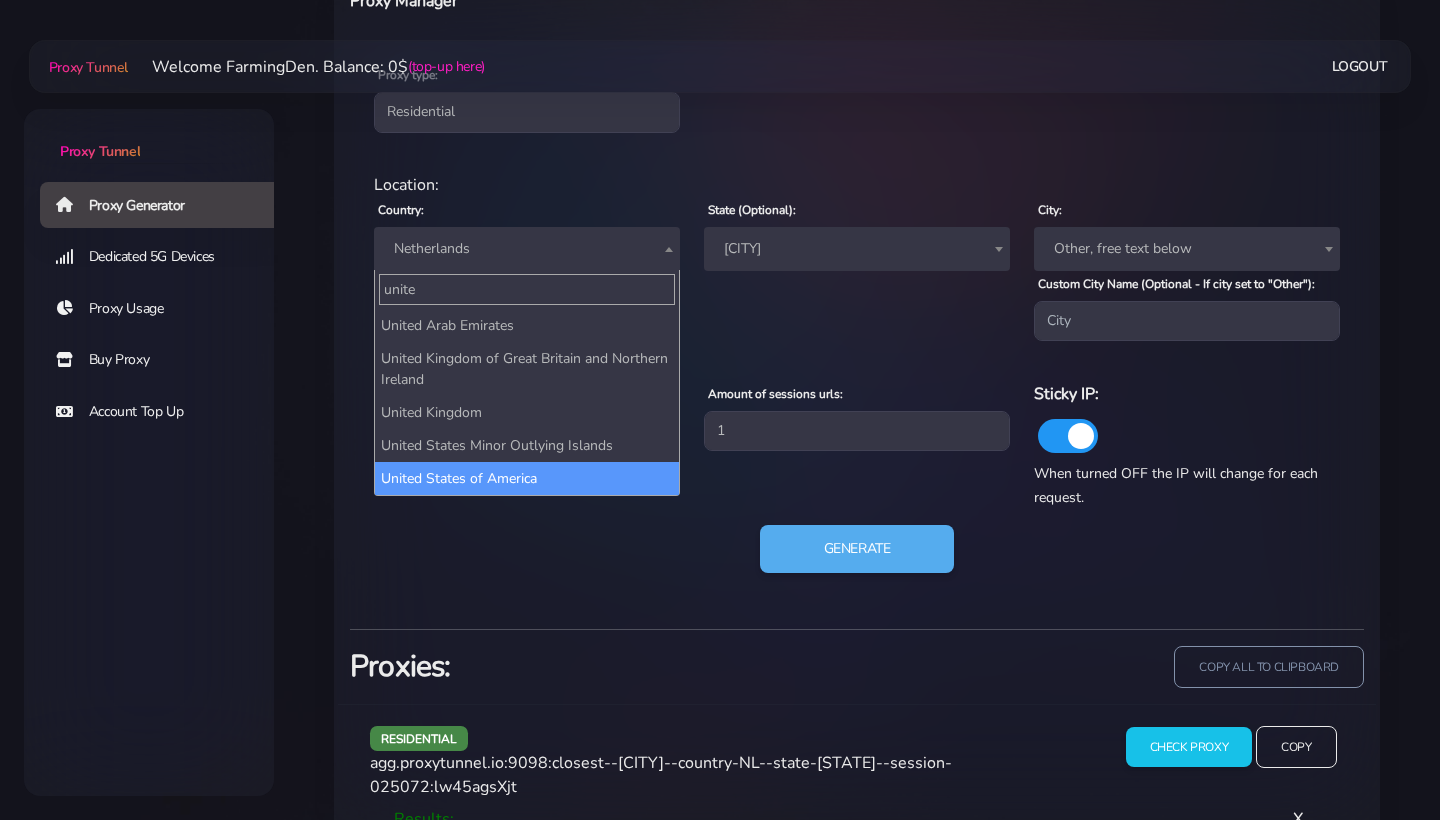 type on "unite" 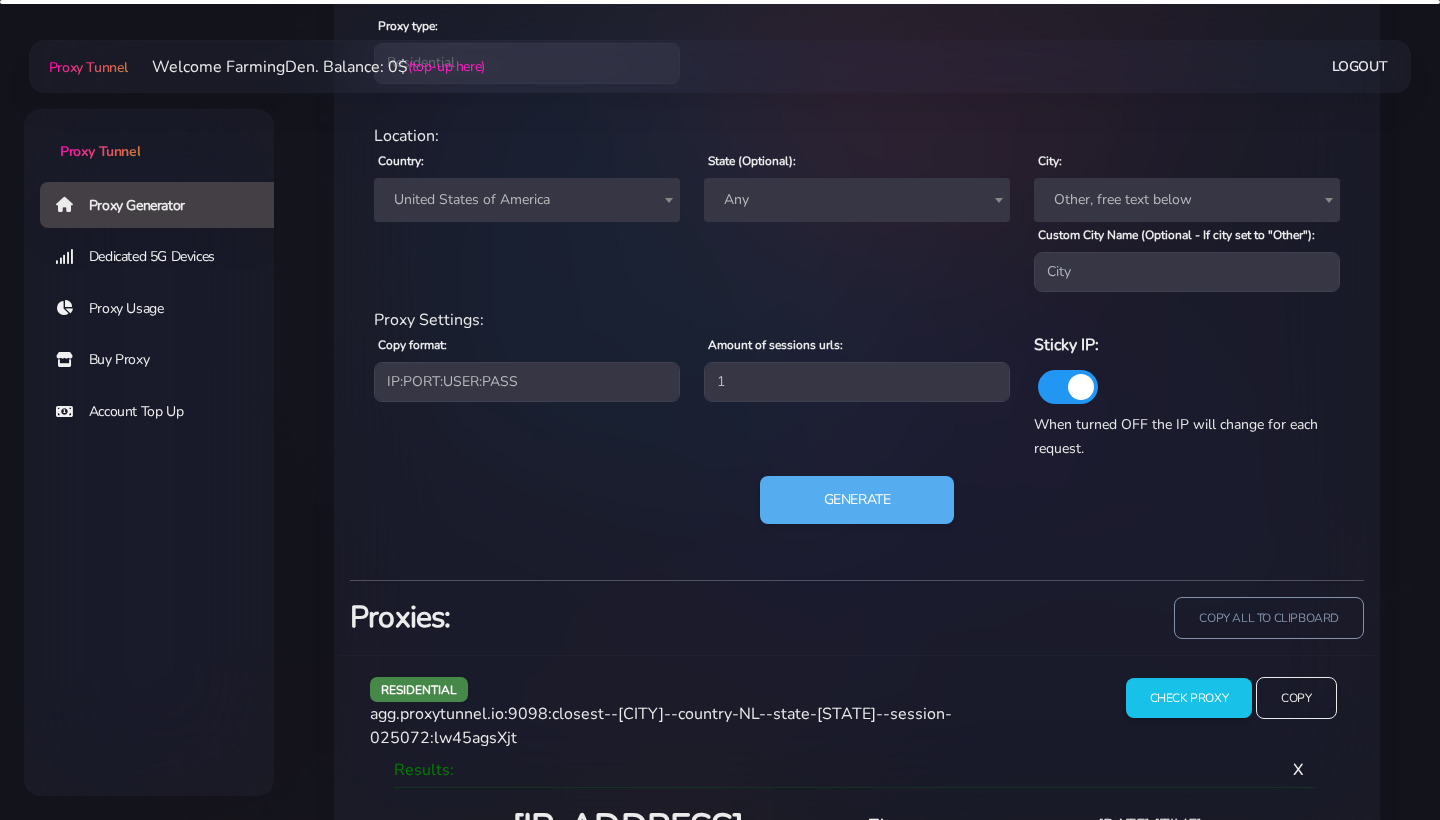 scroll, scrollTop: 907, scrollLeft: 0, axis: vertical 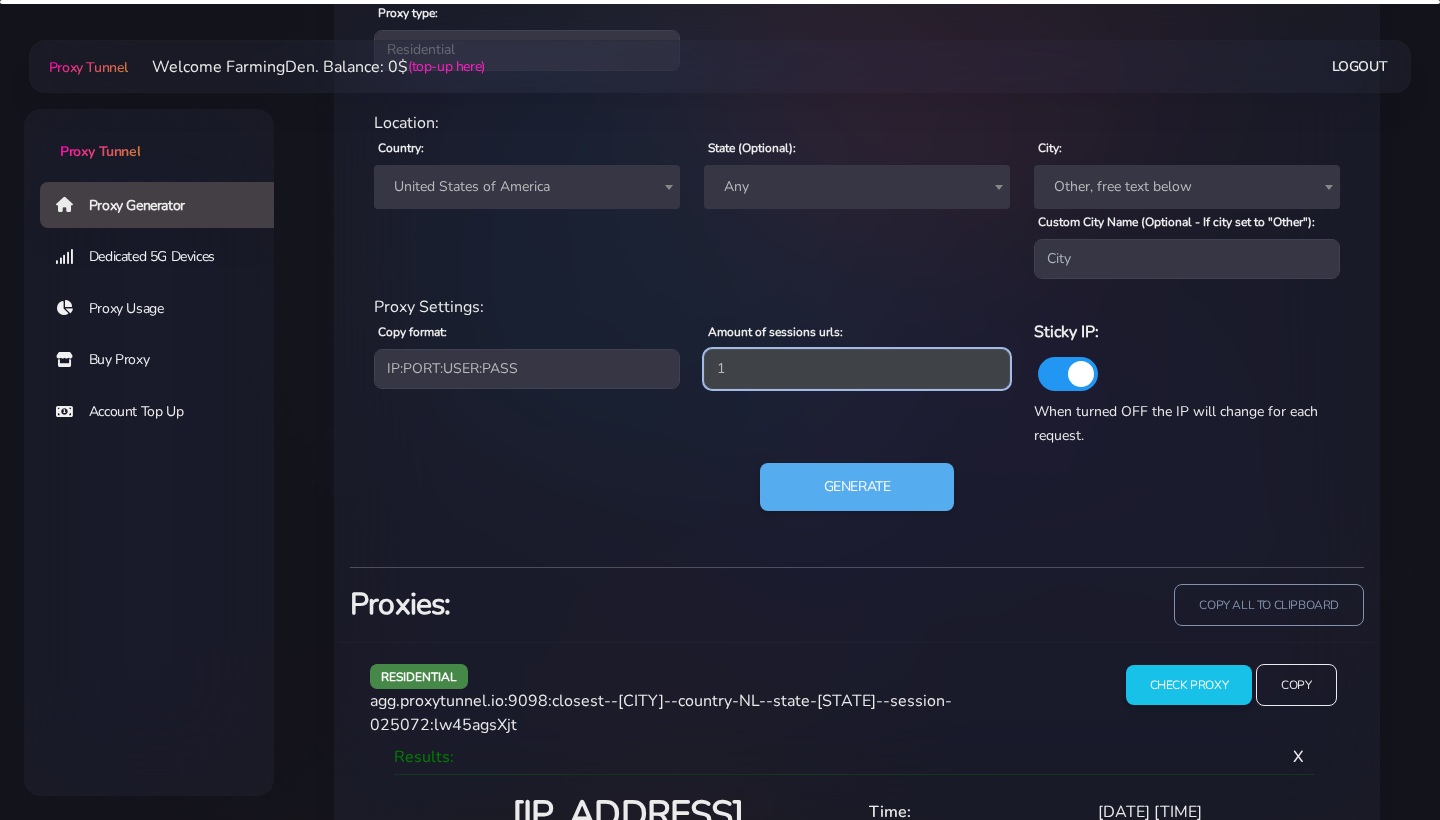 click on "1" at bounding box center (857, 369) 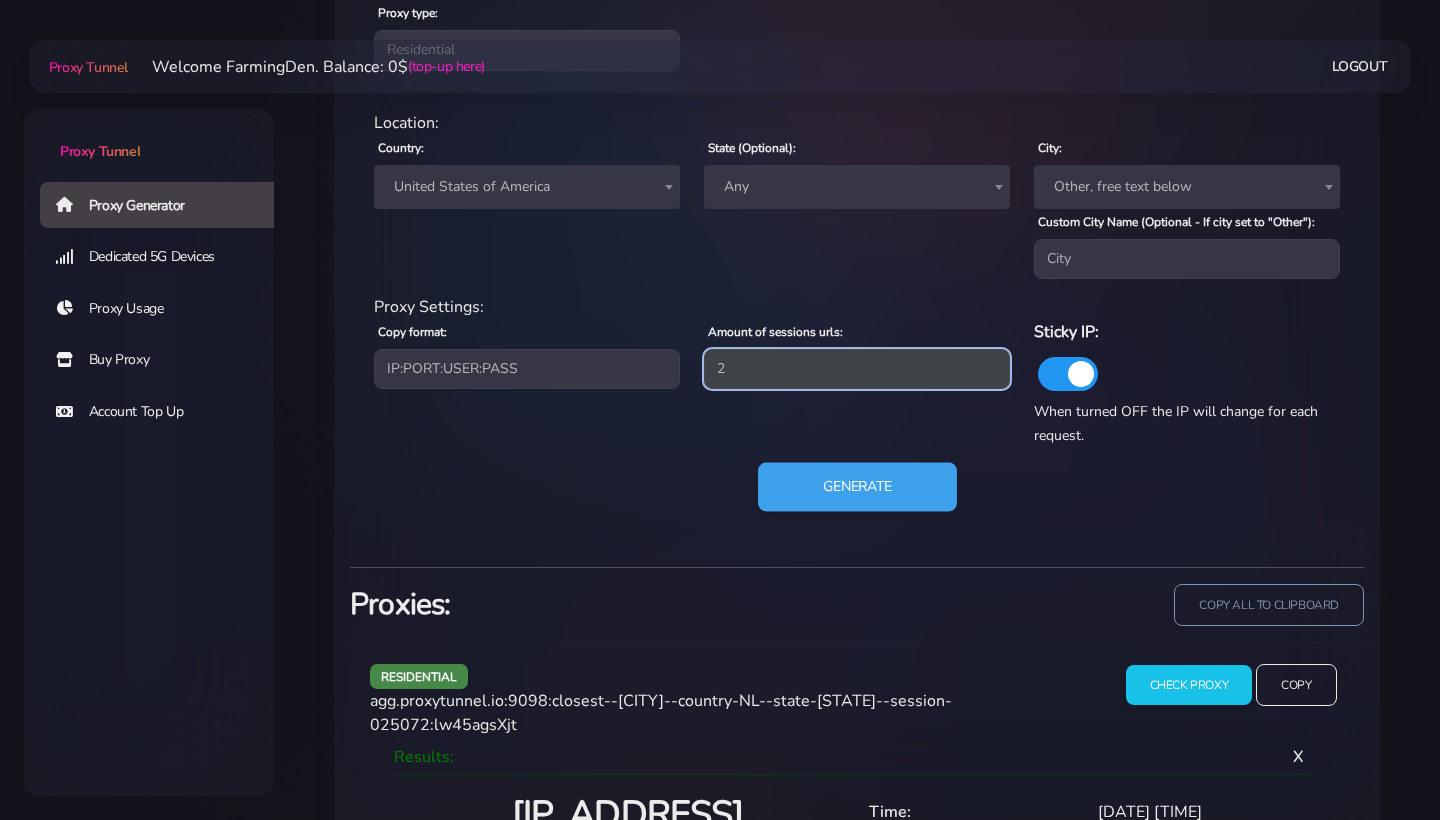 type on "2" 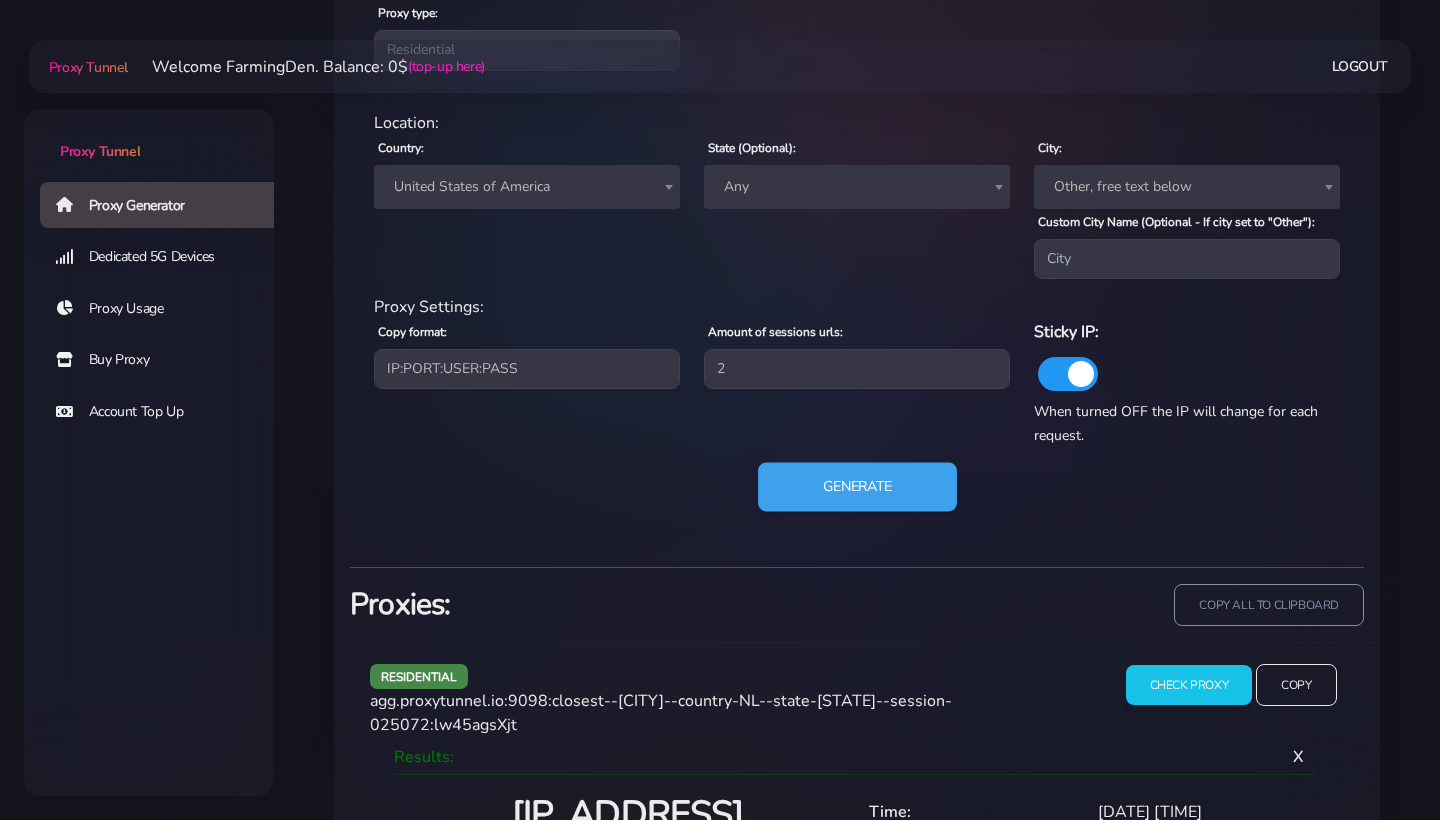 click on "Generate" at bounding box center (857, 487) 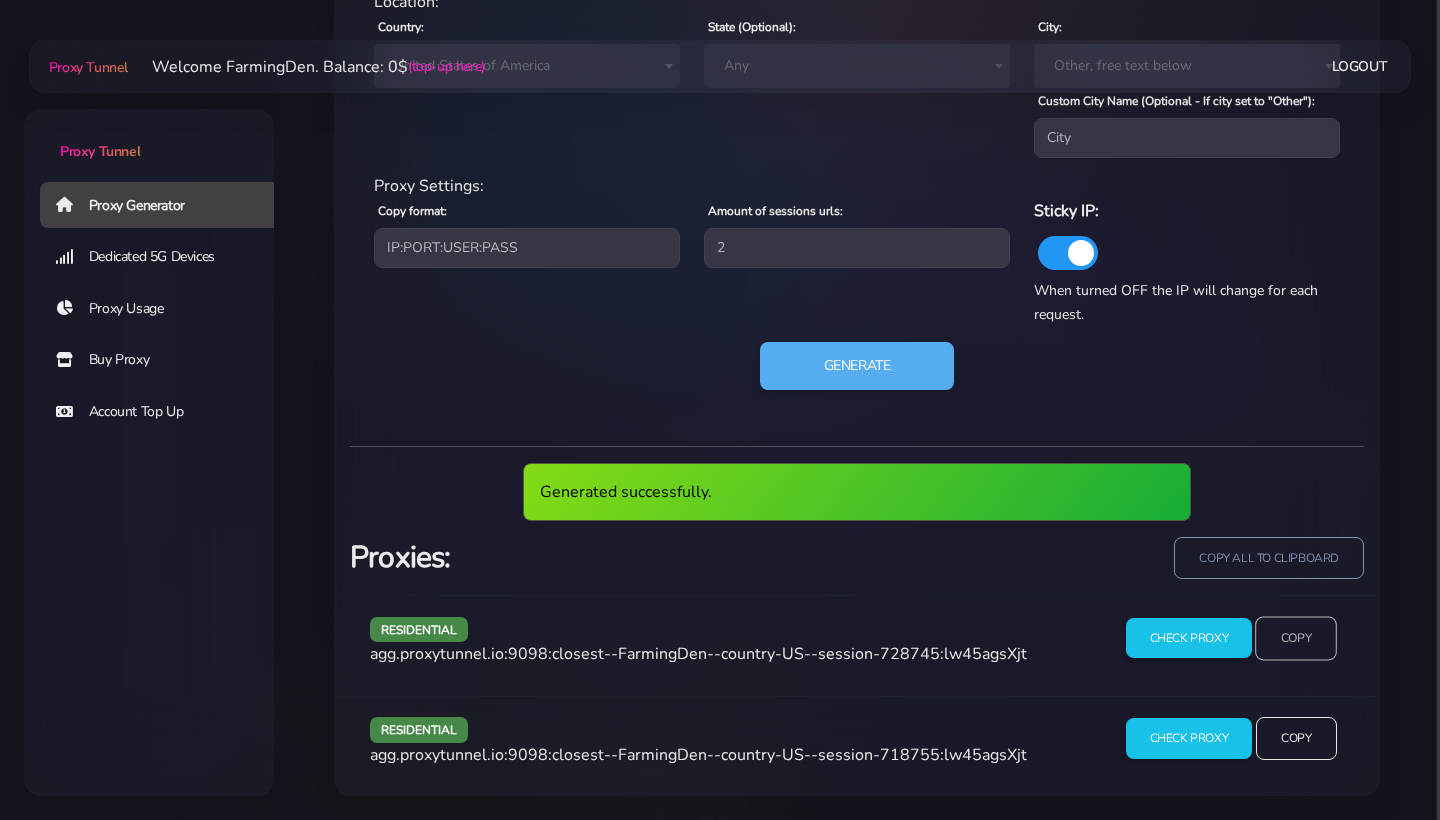 scroll, scrollTop: 1040, scrollLeft: 0, axis: vertical 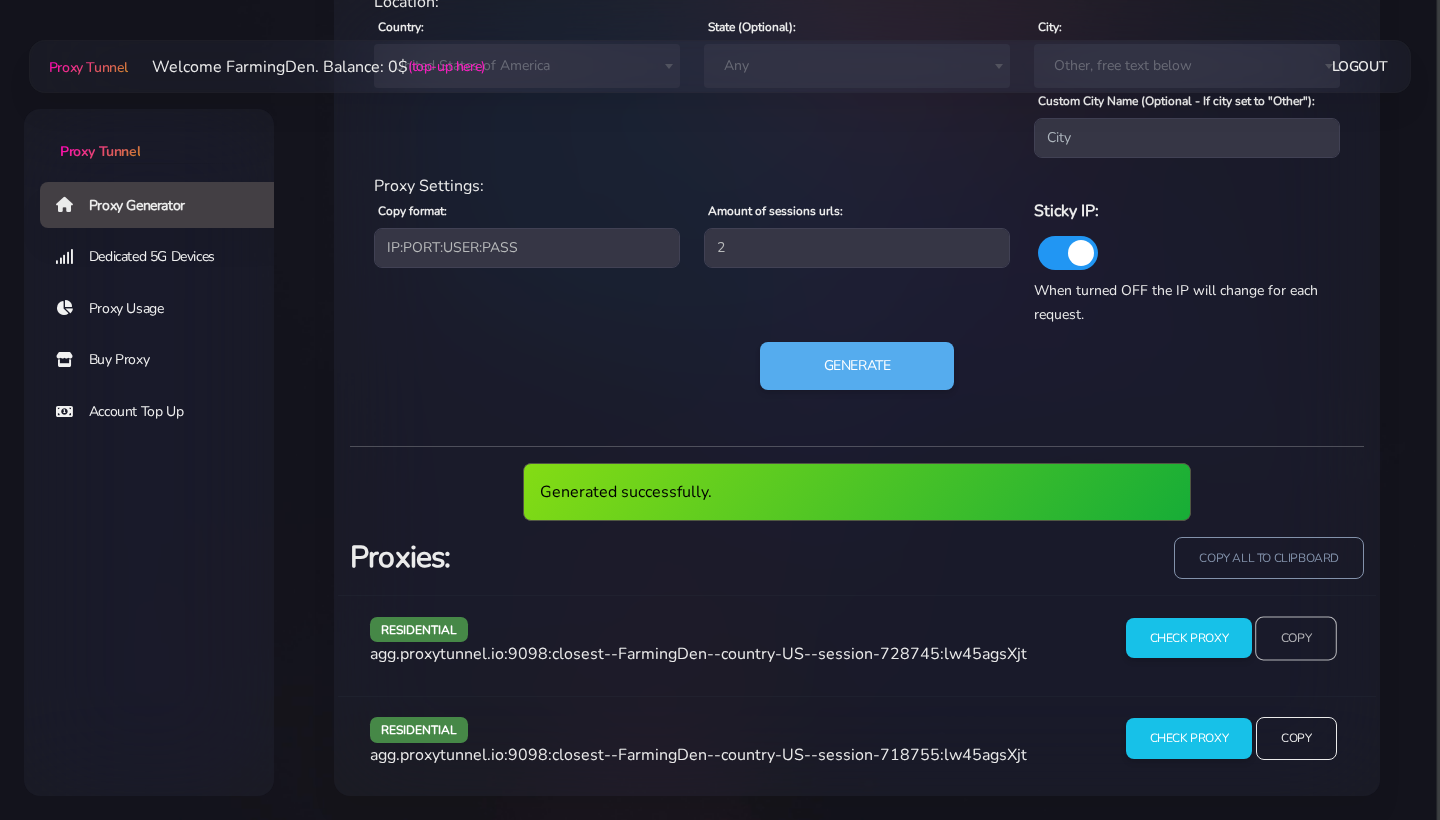 click on "Copy" at bounding box center (1296, 638) 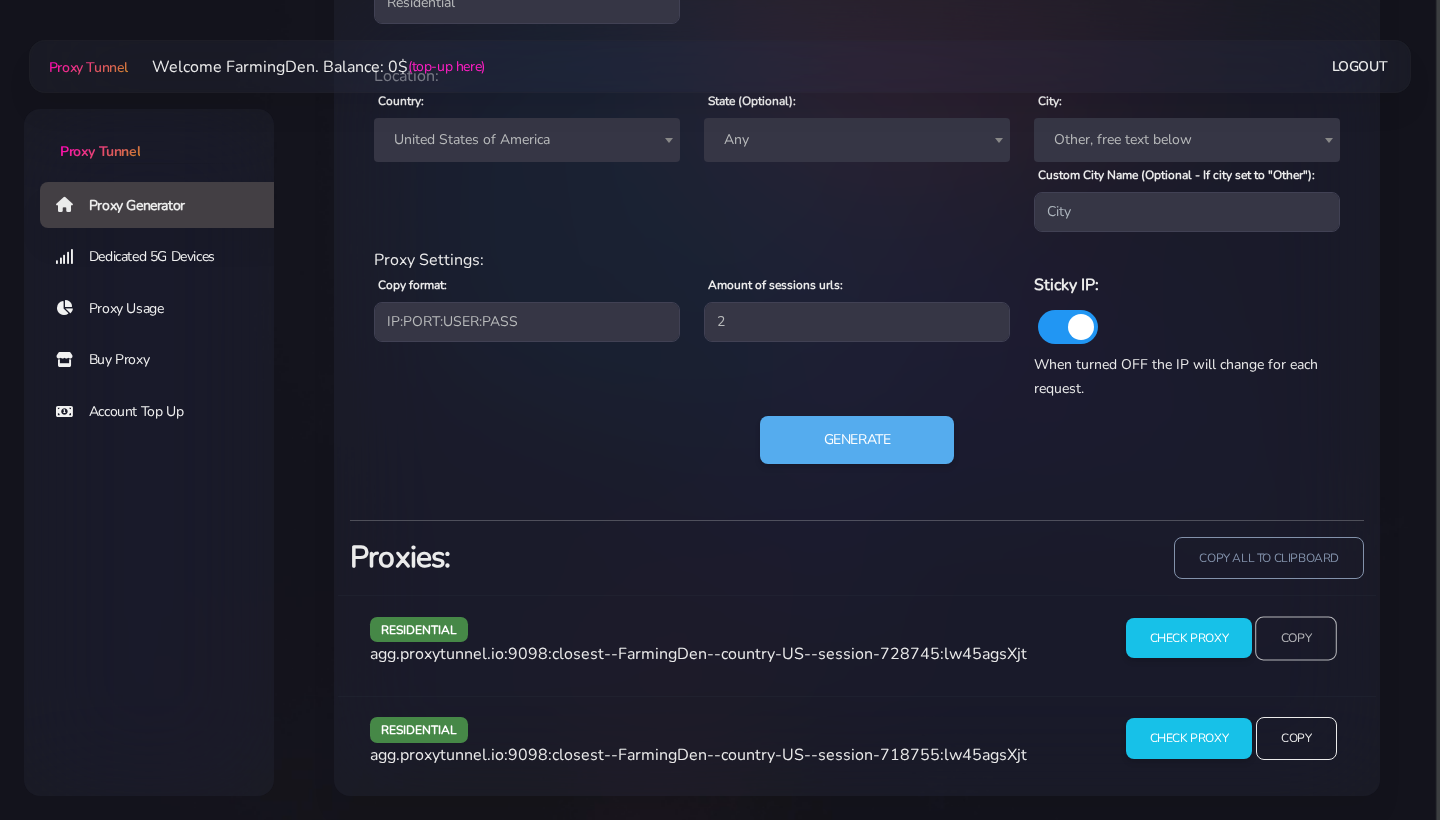 scroll, scrollTop: 966, scrollLeft: 0, axis: vertical 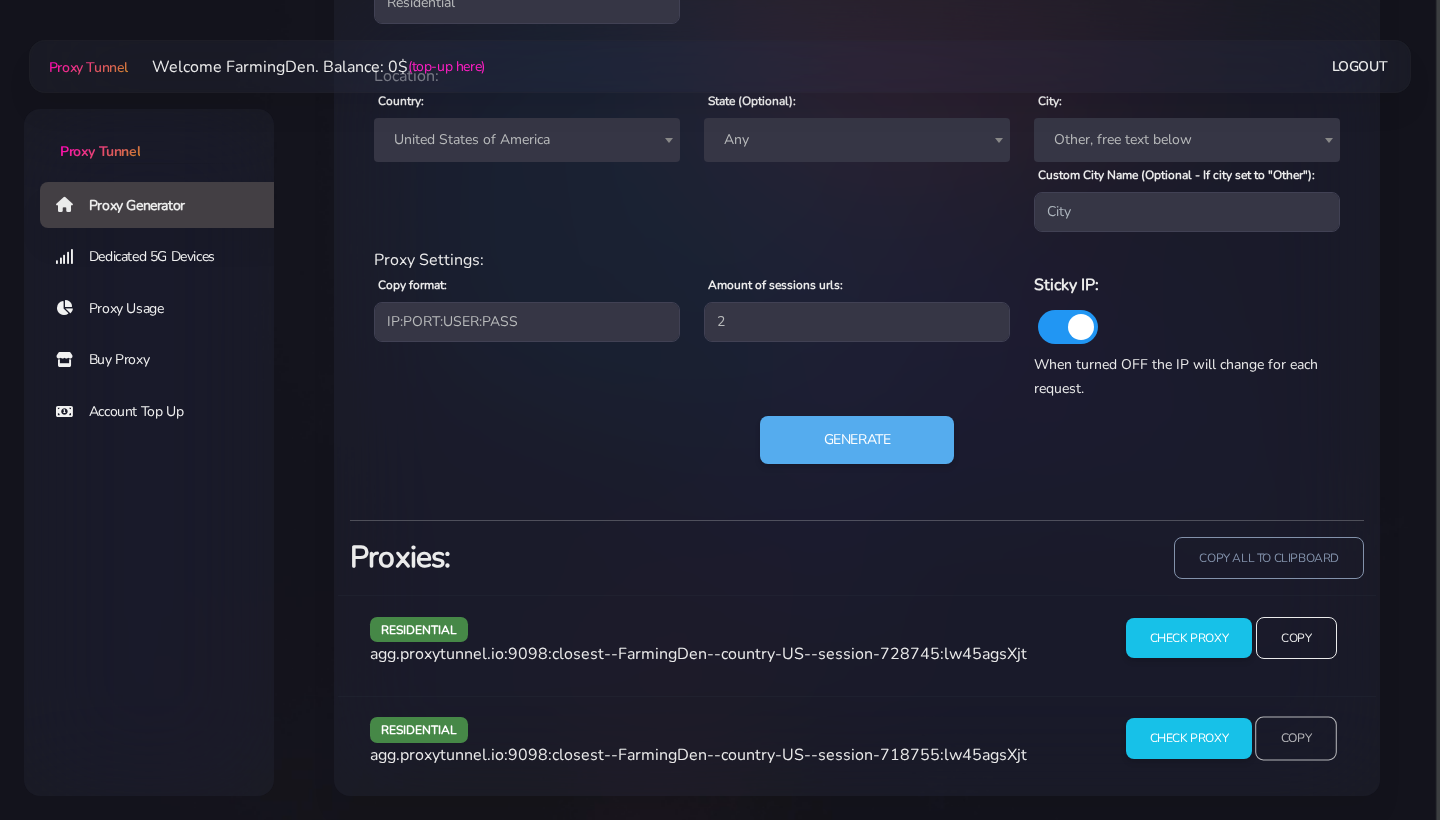 click on "Copy" at bounding box center (1296, 739) 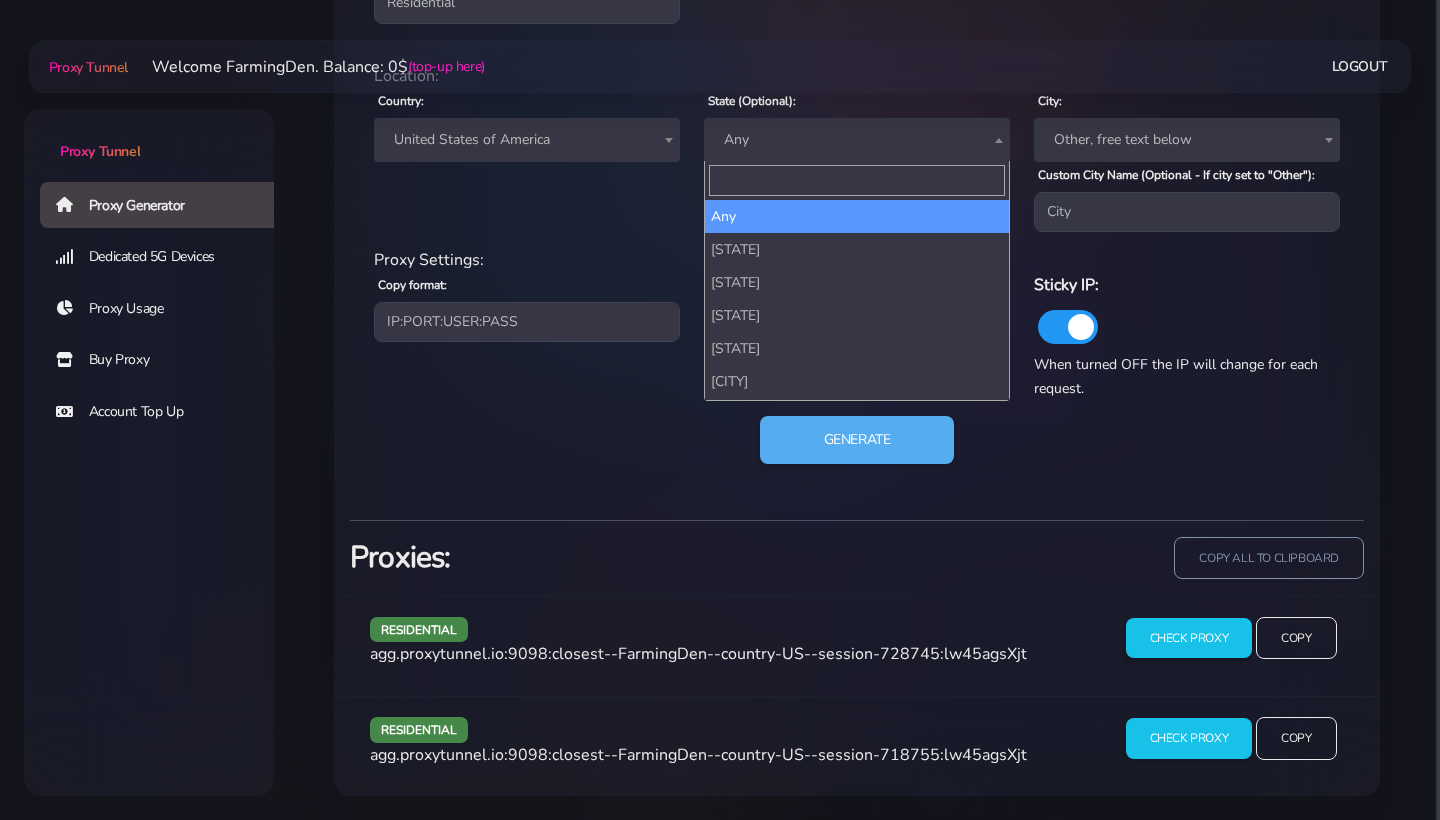 click on "Any" at bounding box center (857, 140) 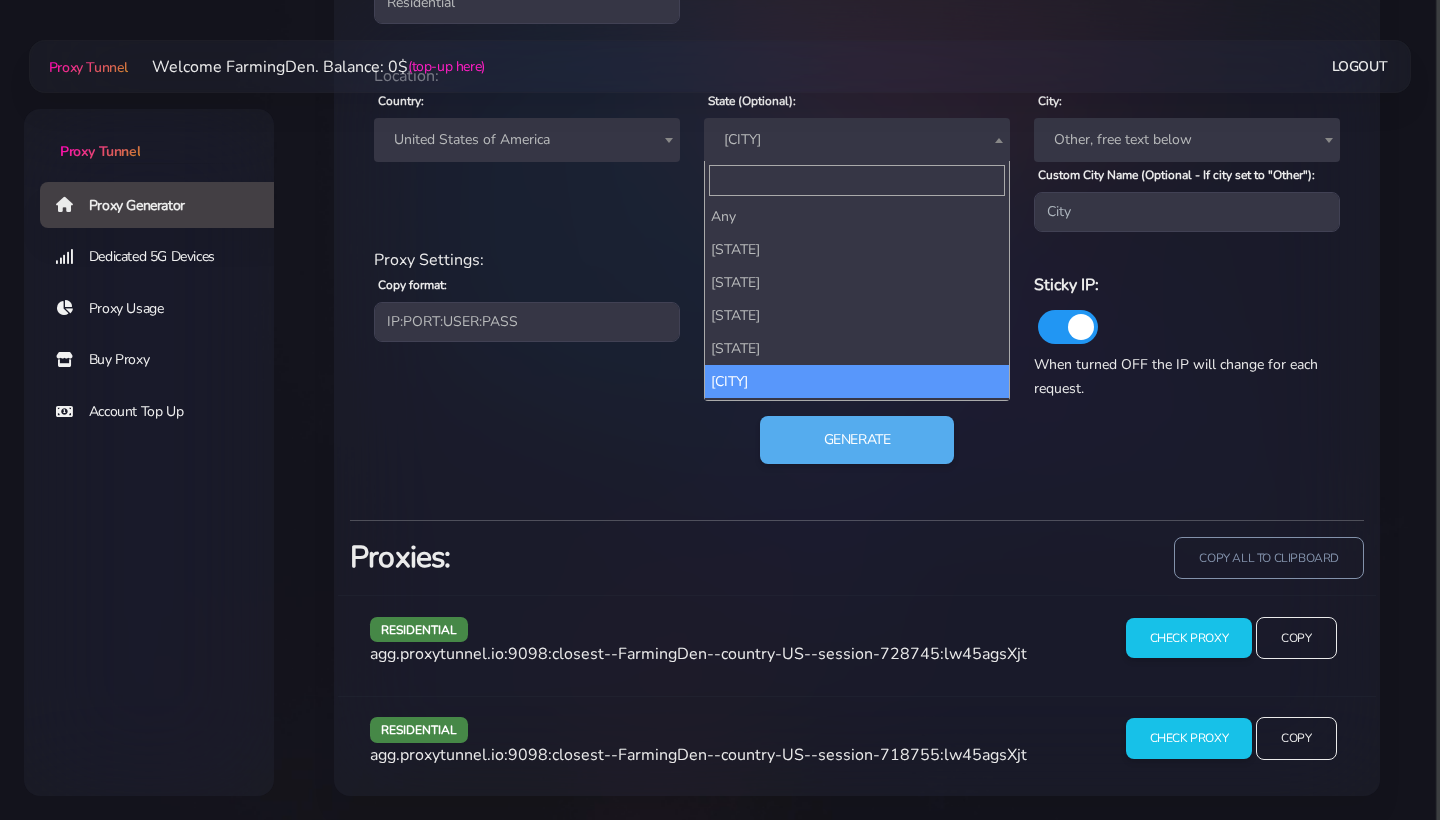 click on "[CITY]" at bounding box center [857, 140] 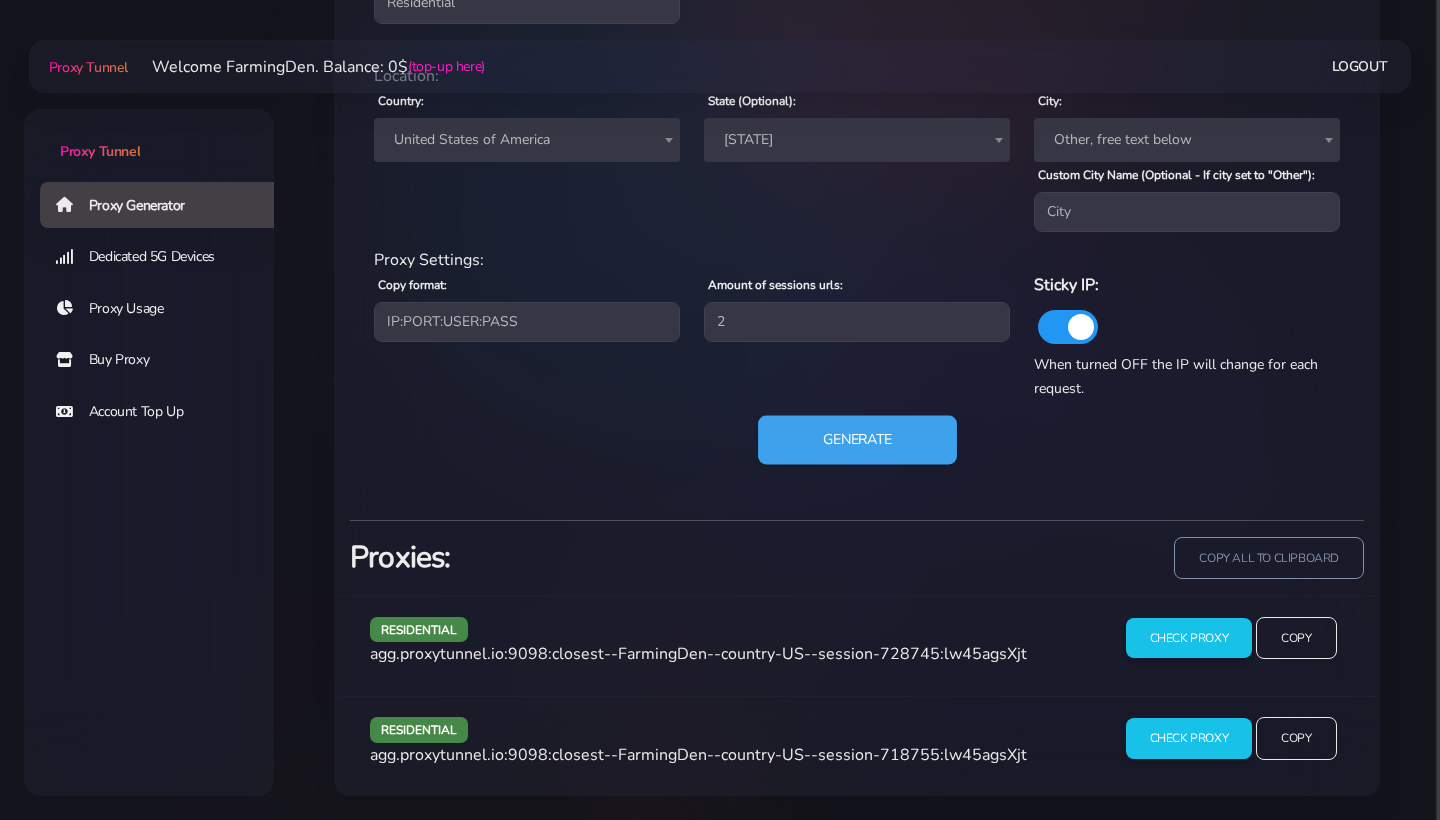 click on "Generate" at bounding box center (857, 440) 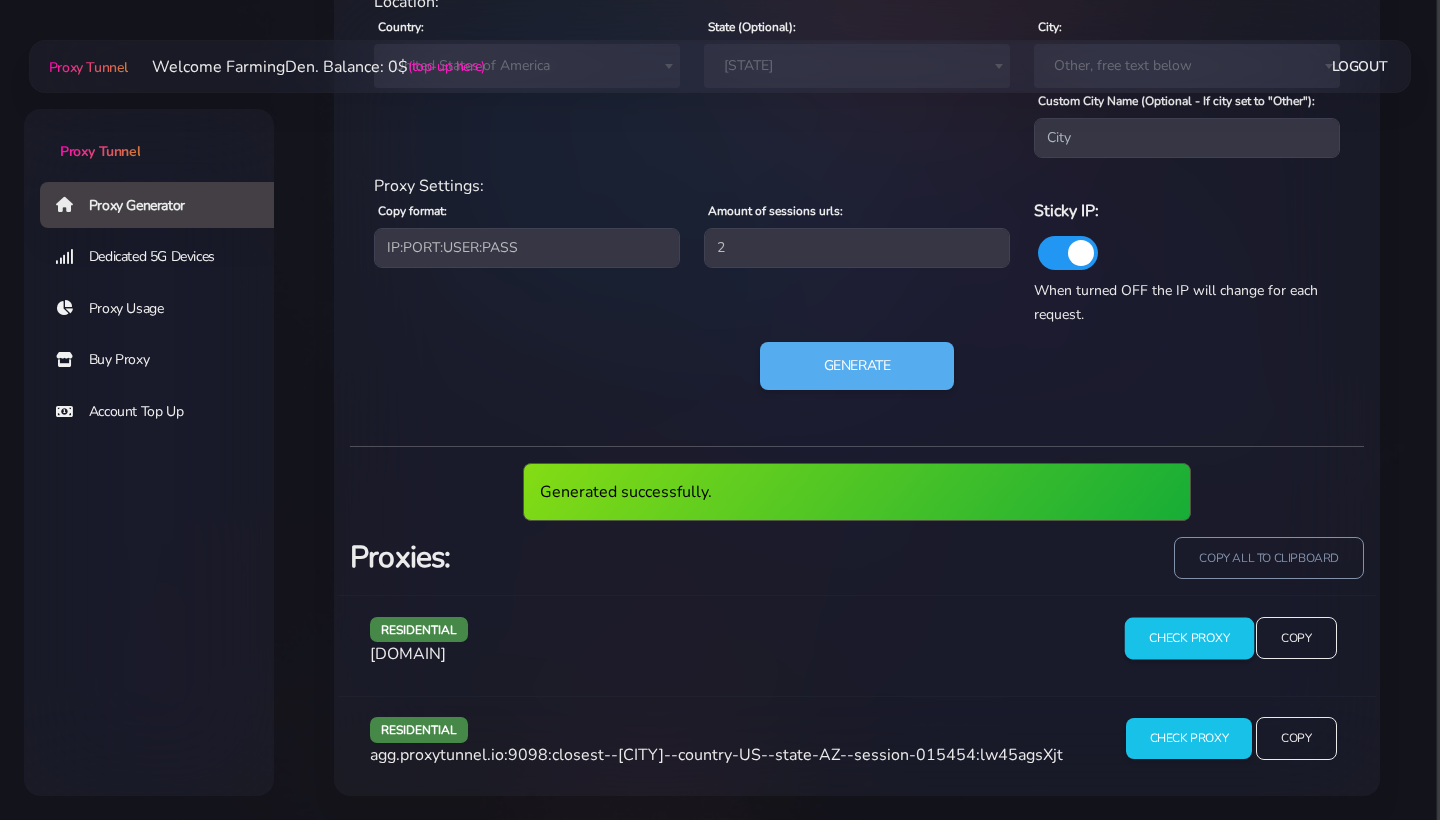 scroll, scrollTop: 1040, scrollLeft: 0, axis: vertical 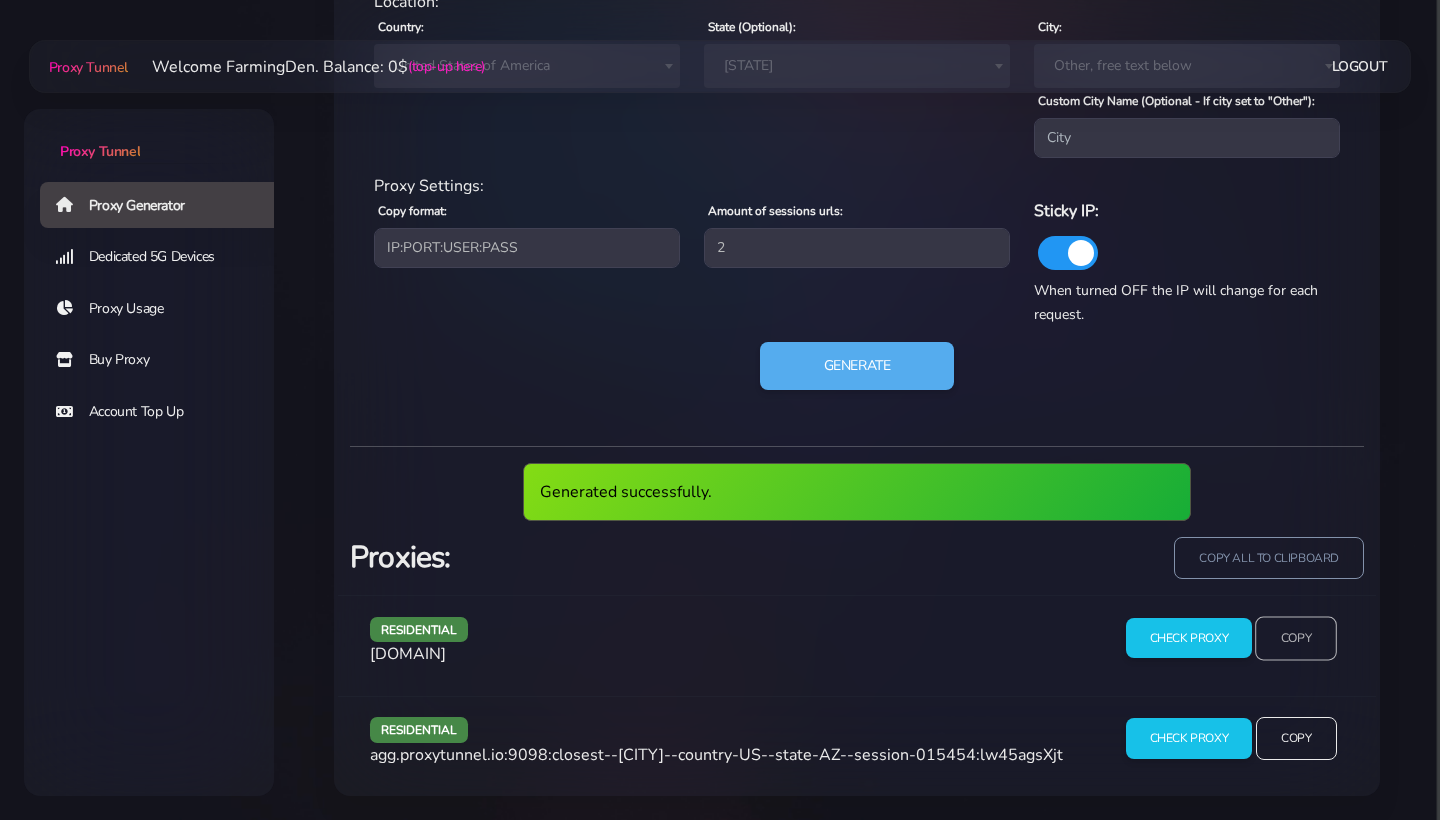 click on "Copy" at bounding box center [1296, 638] 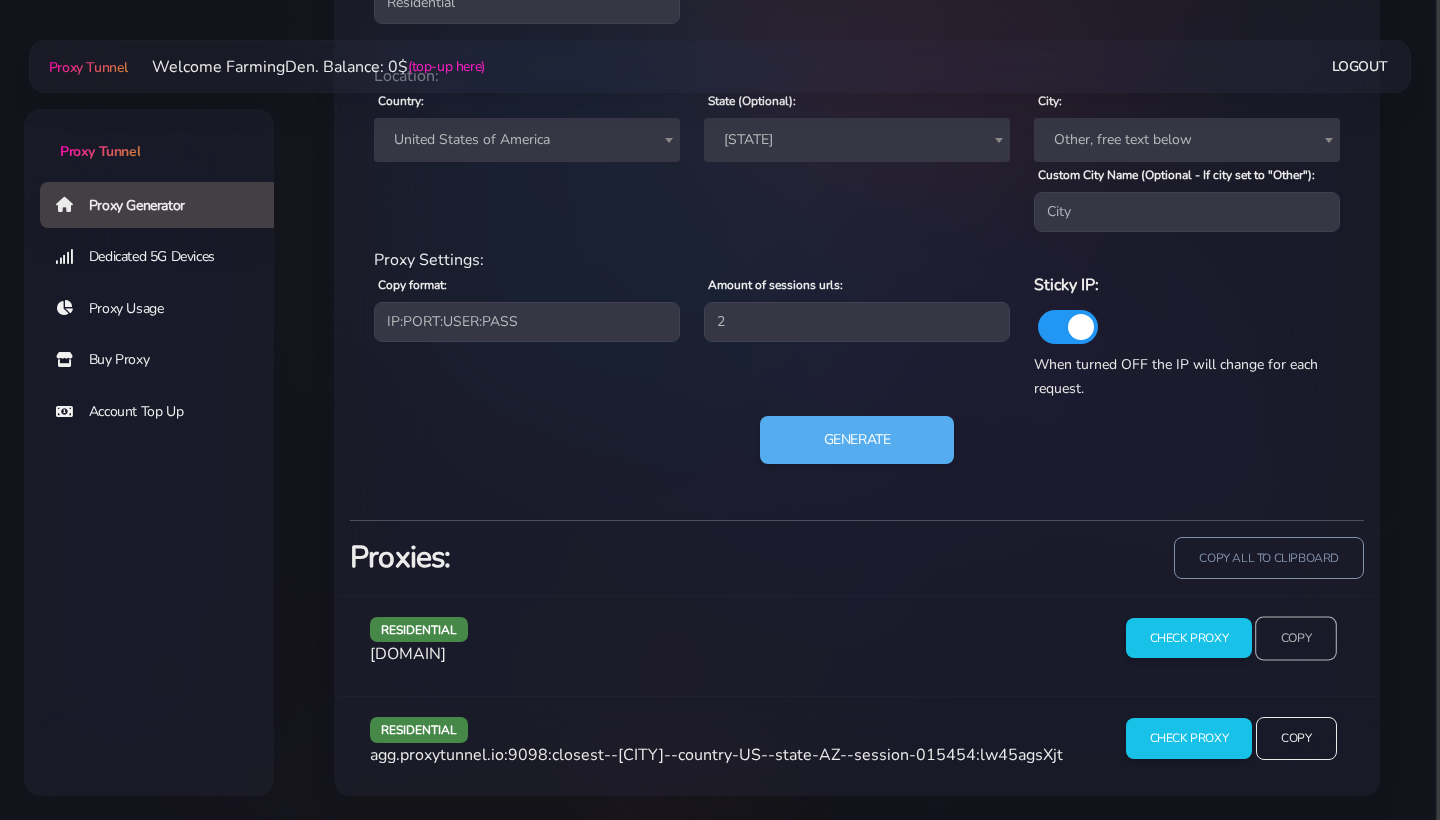 scroll, scrollTop: 966, scrollLeft: 0, axis: vertical 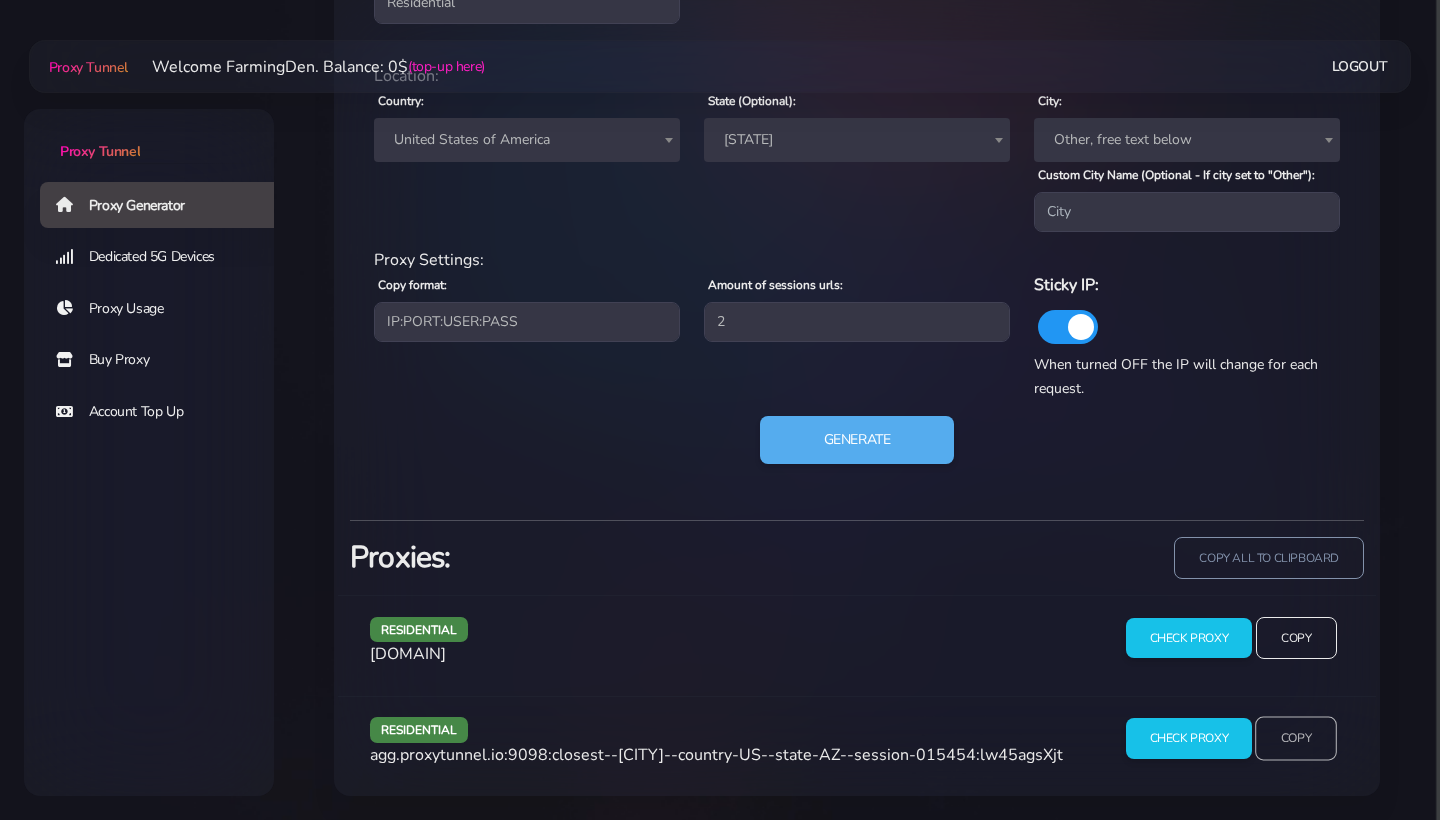 click on "Copy" at bounding box center (1296, 739) 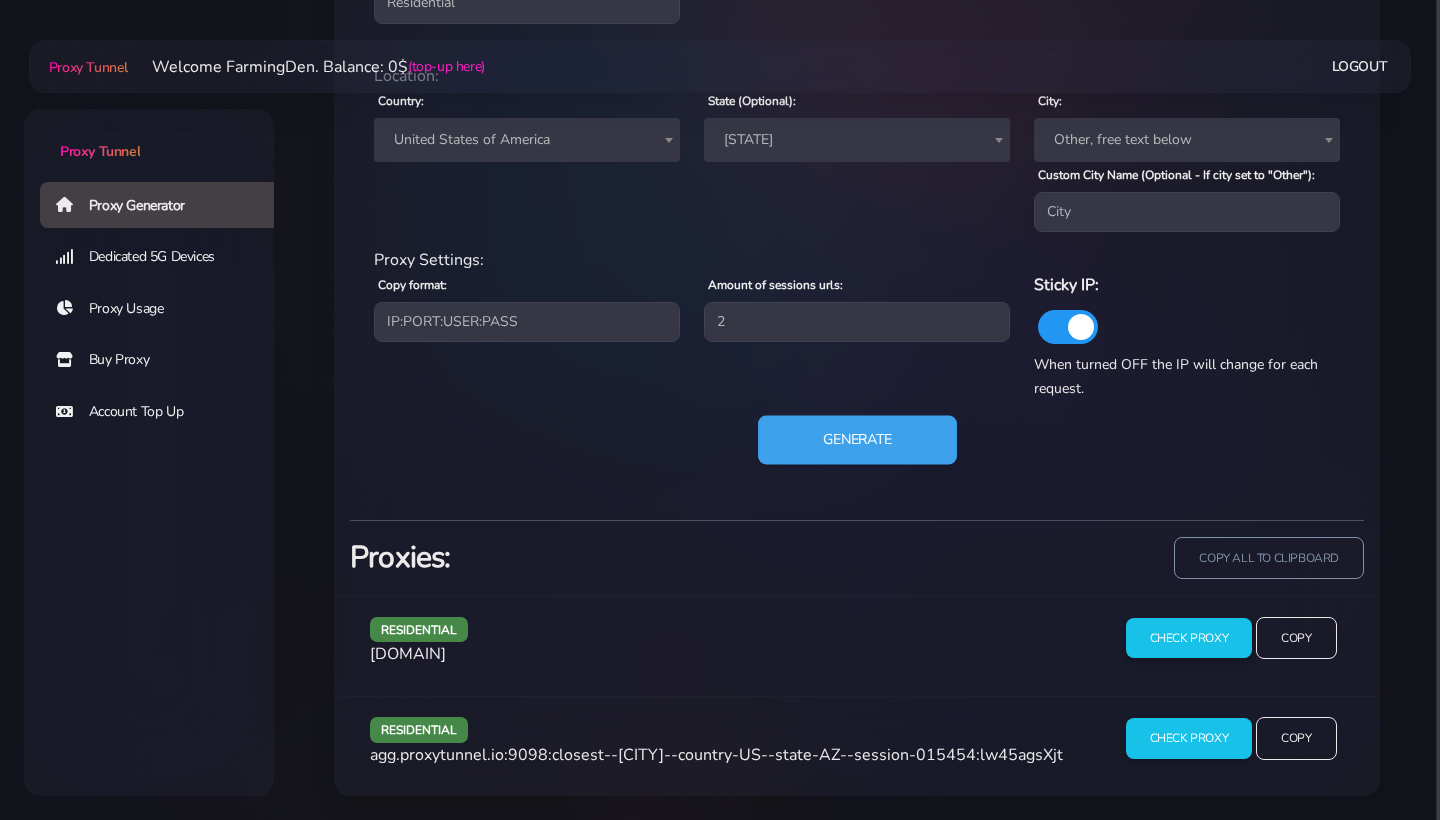 click on "Generate" at bounding box center [857, 440] 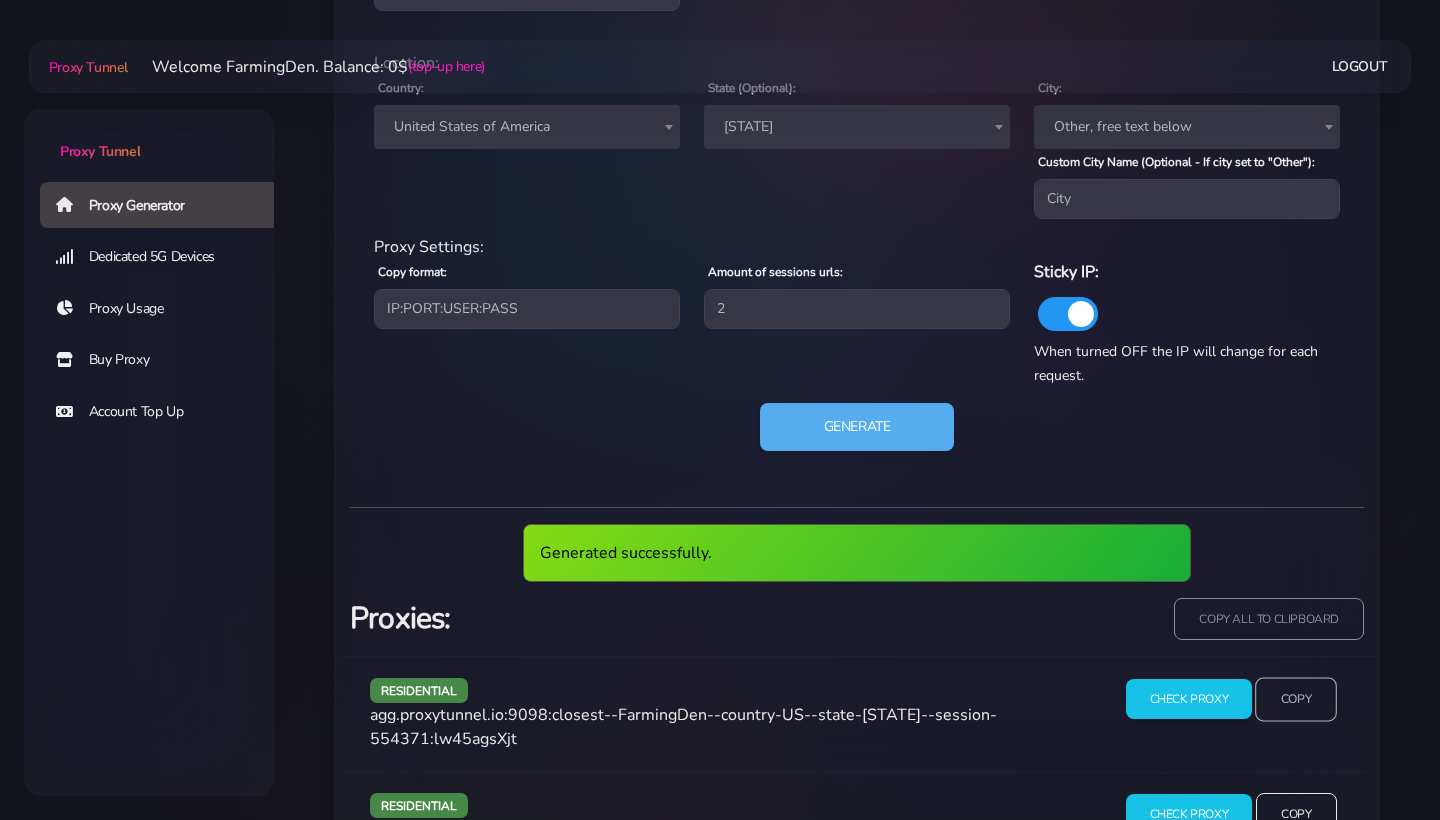 scroll, scrollTop: 966, scrollLeft: 0, axis: vertical 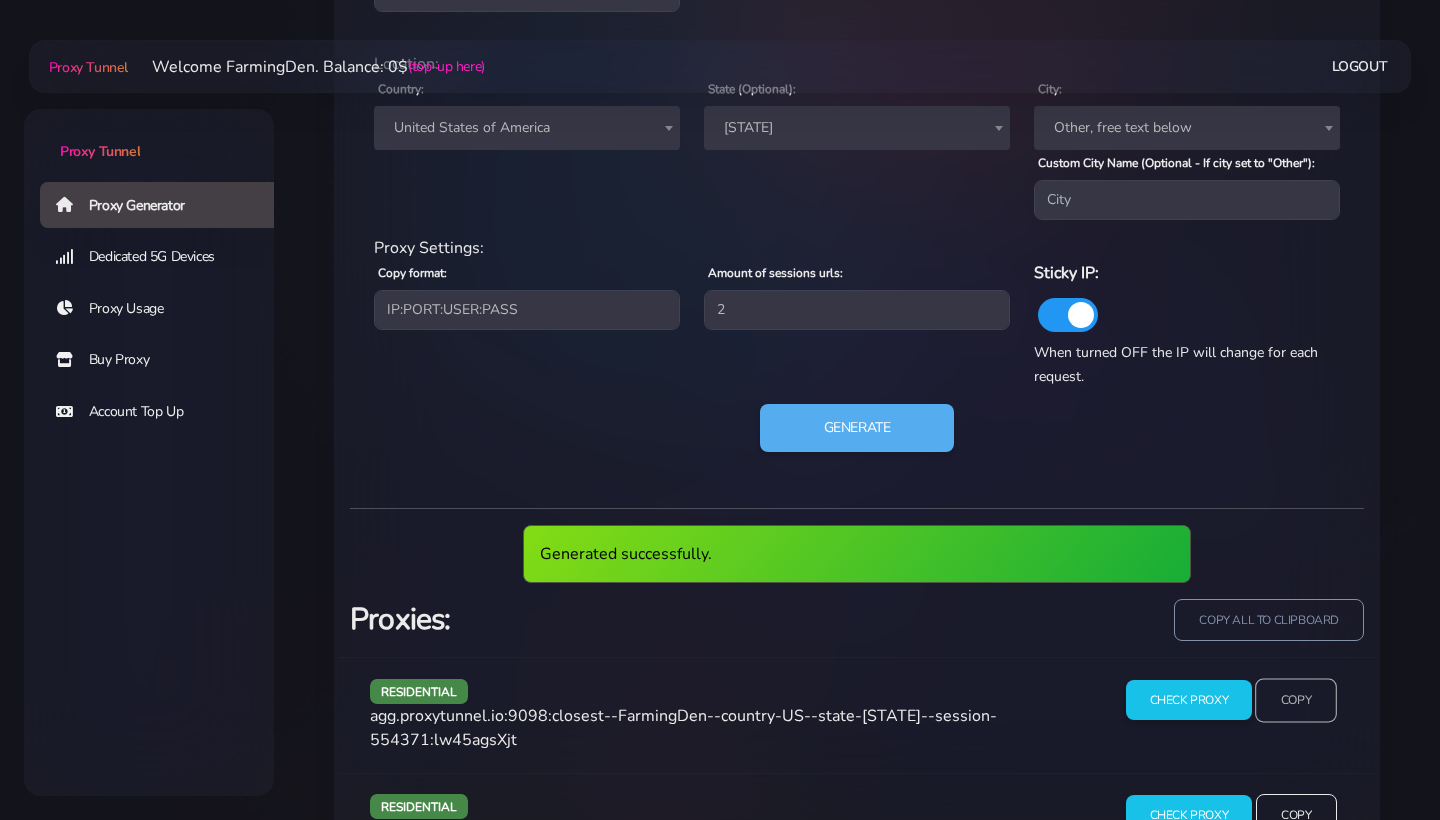 click on "Copy" at bounding box center (1296, 700) 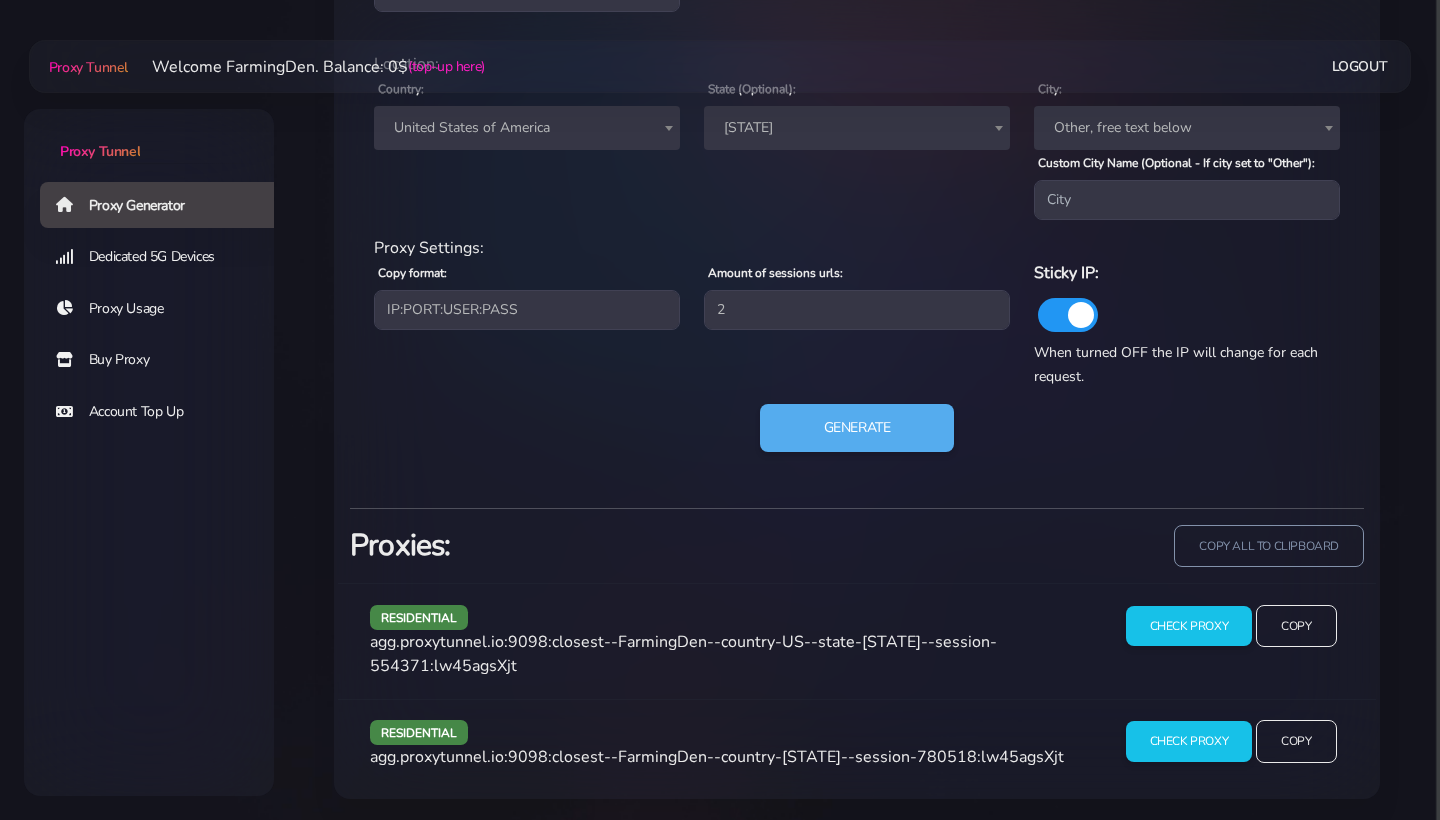 click on "[STATE]" at bounding box center [857, 128] 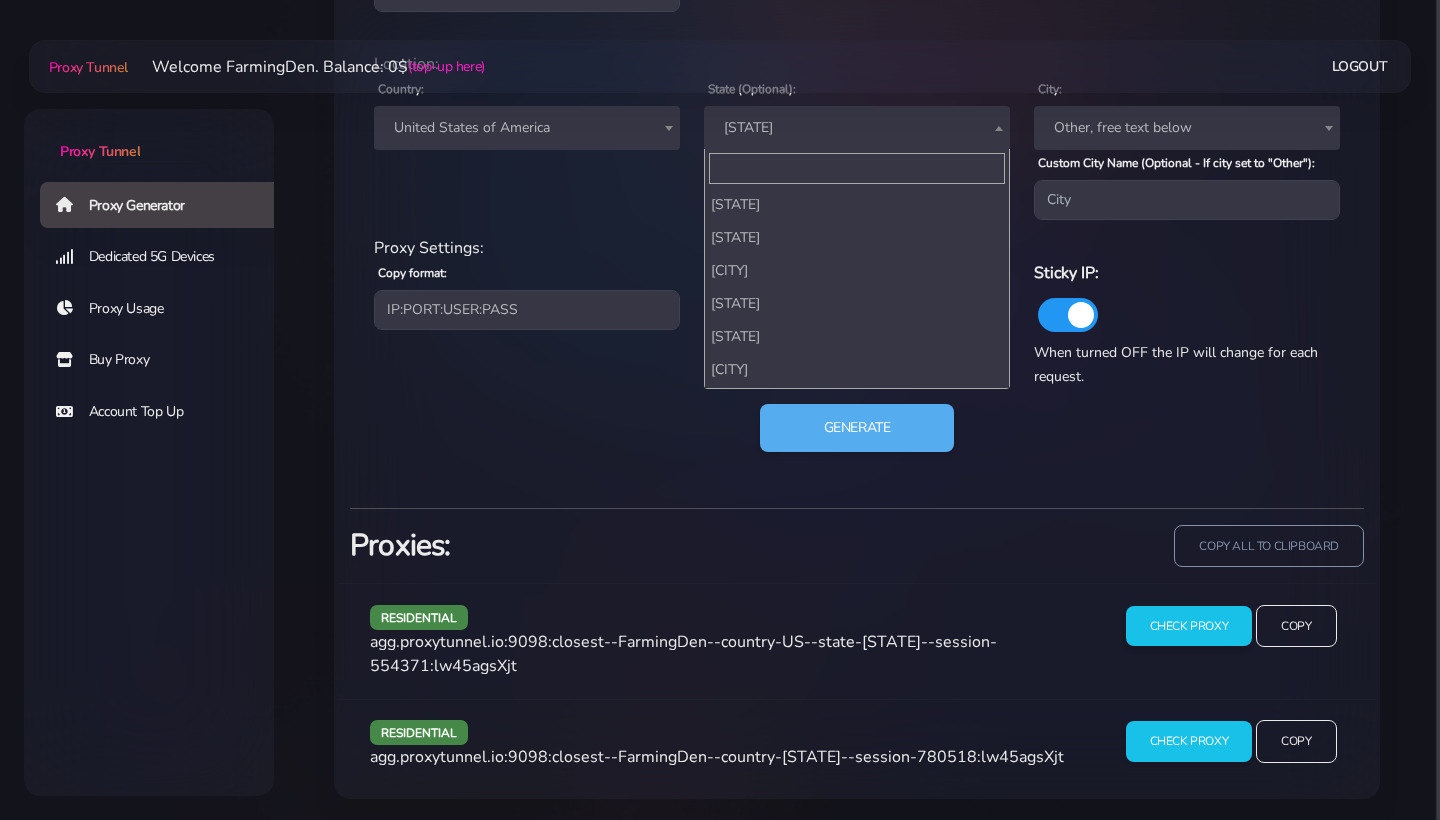 scroll, scrollTop: 677, scrollLeft: 0, axis: vertical 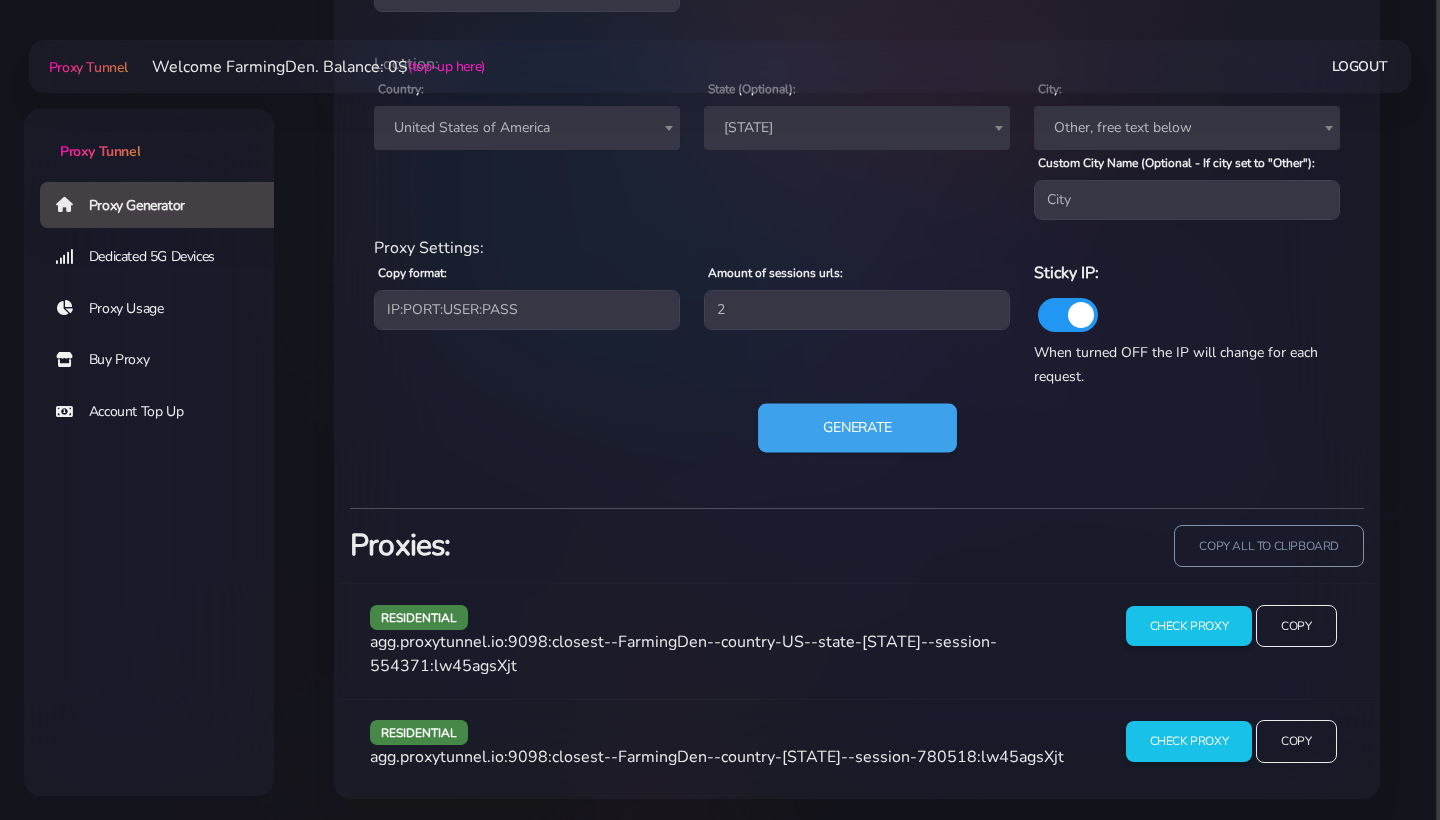click on "Generate" at bounding box center (857, 428) 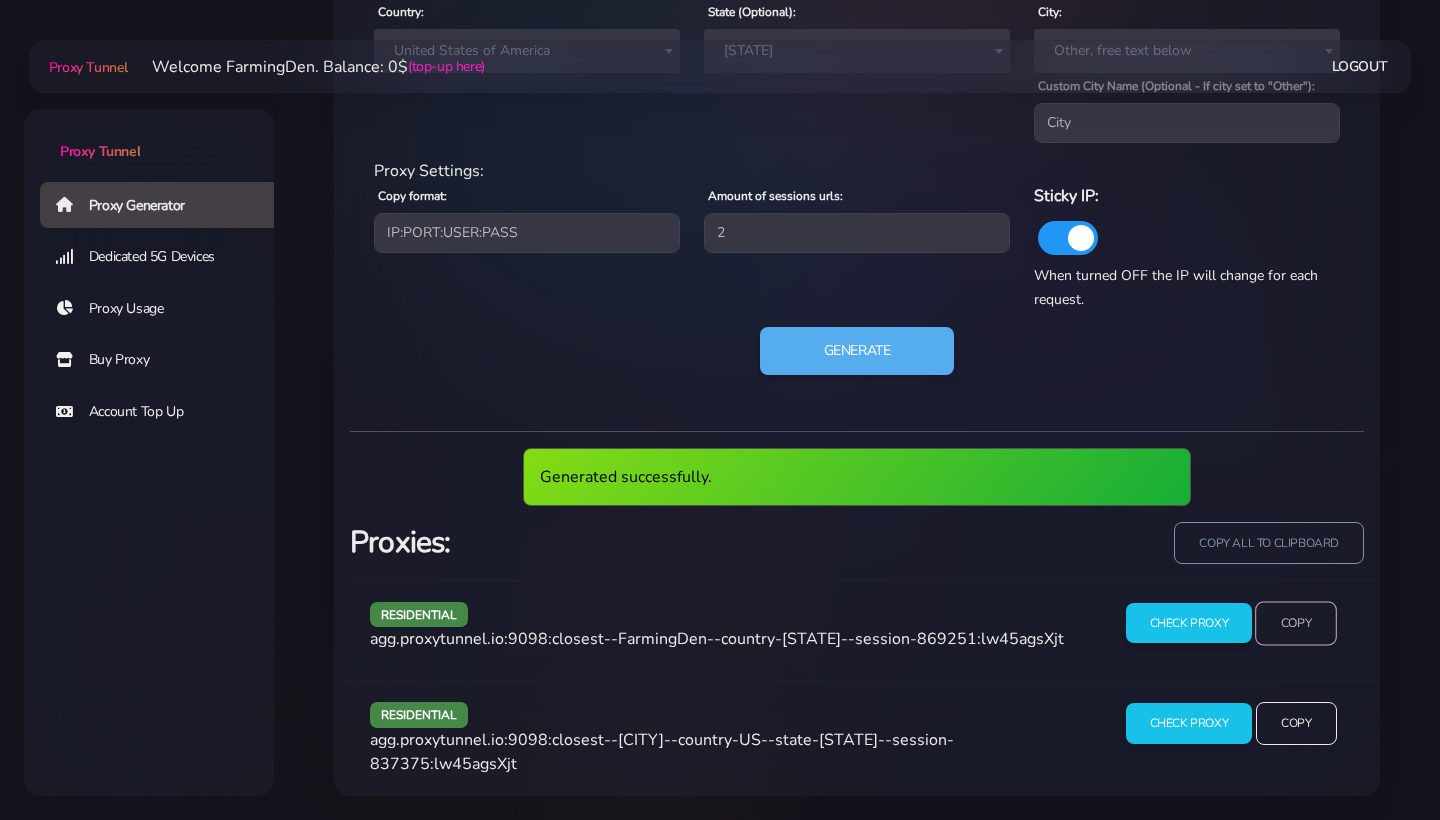 scroll, scrollTop: 1070, scrollLeft: 0, axis: vertical 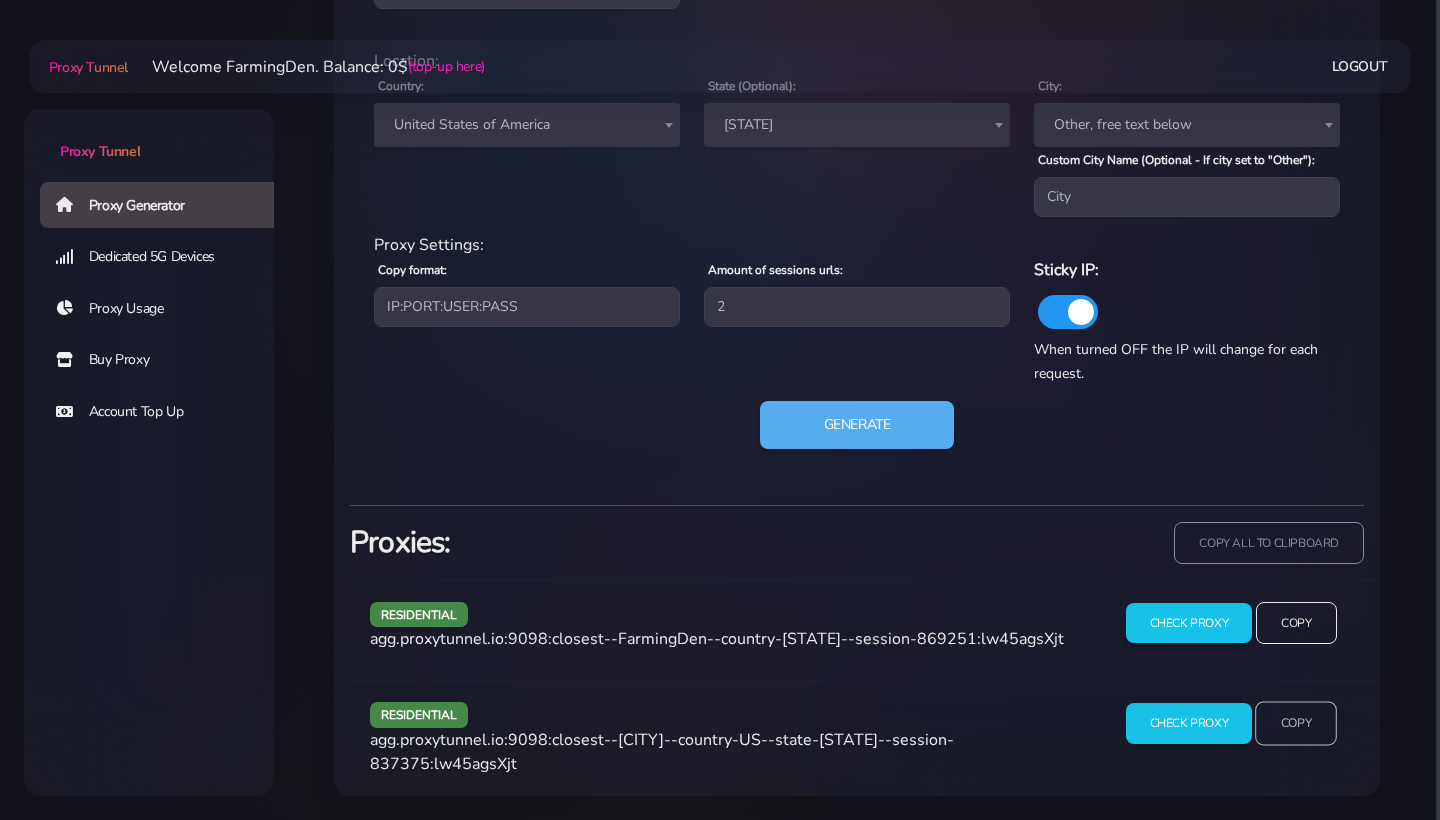 click on "Copy" at bounding box center (1296, 724) 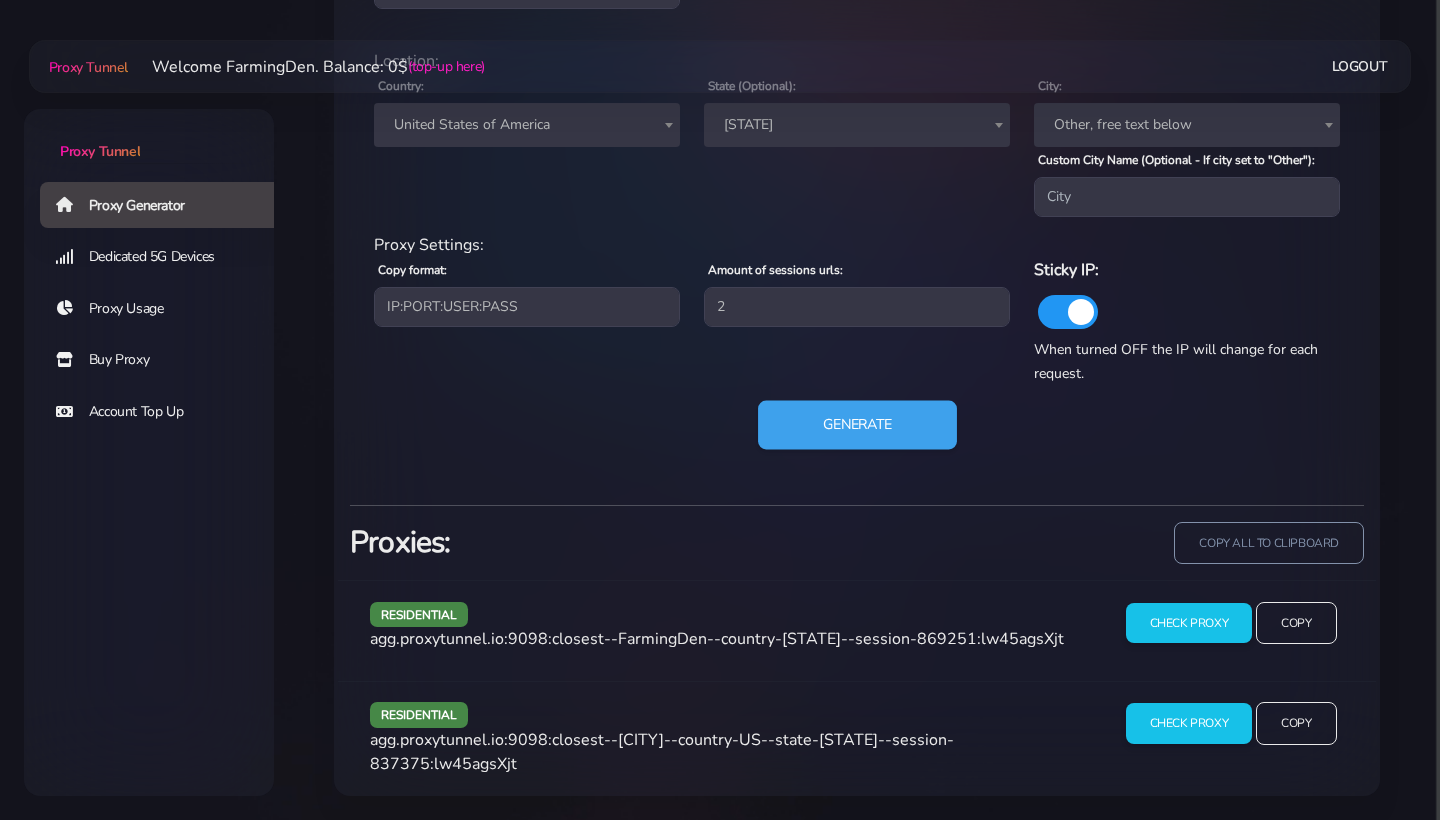 click on "Generate" at bounding box center (857, 425) 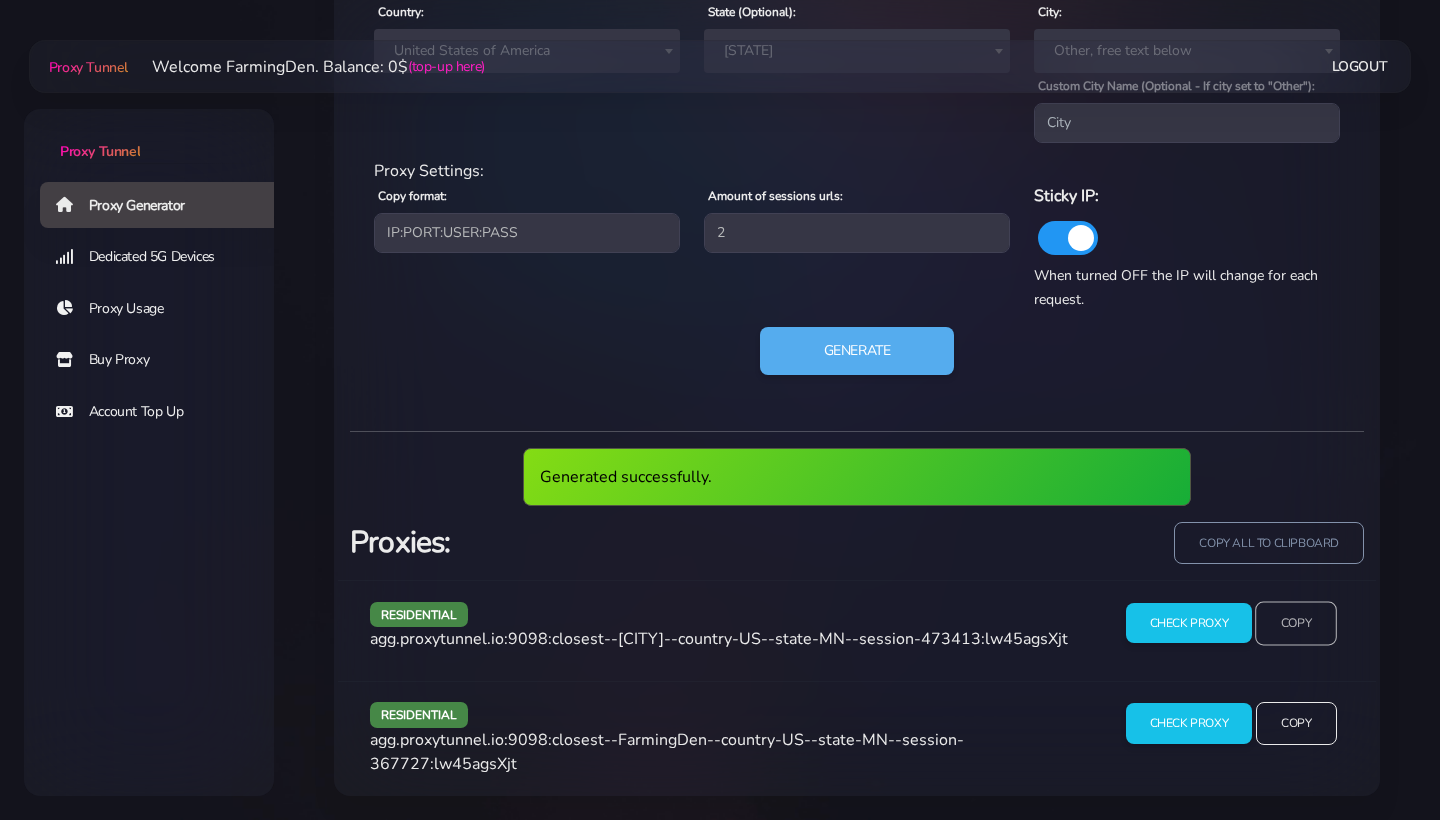 scroll, scrollTop: 1070, scrollLeft: 0, axis: vertical 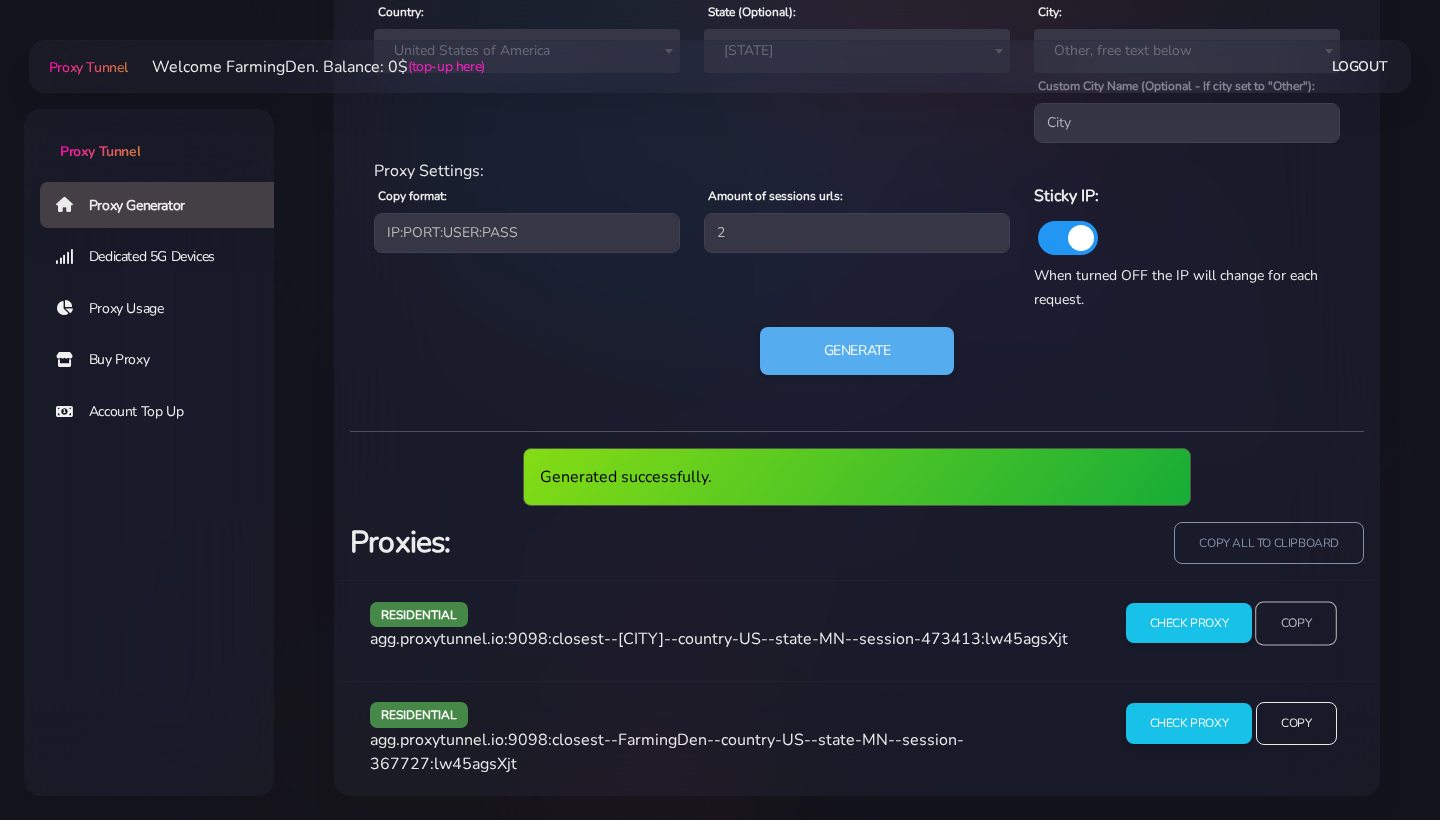 click on "Copy" at bounding box center (1296, 623) 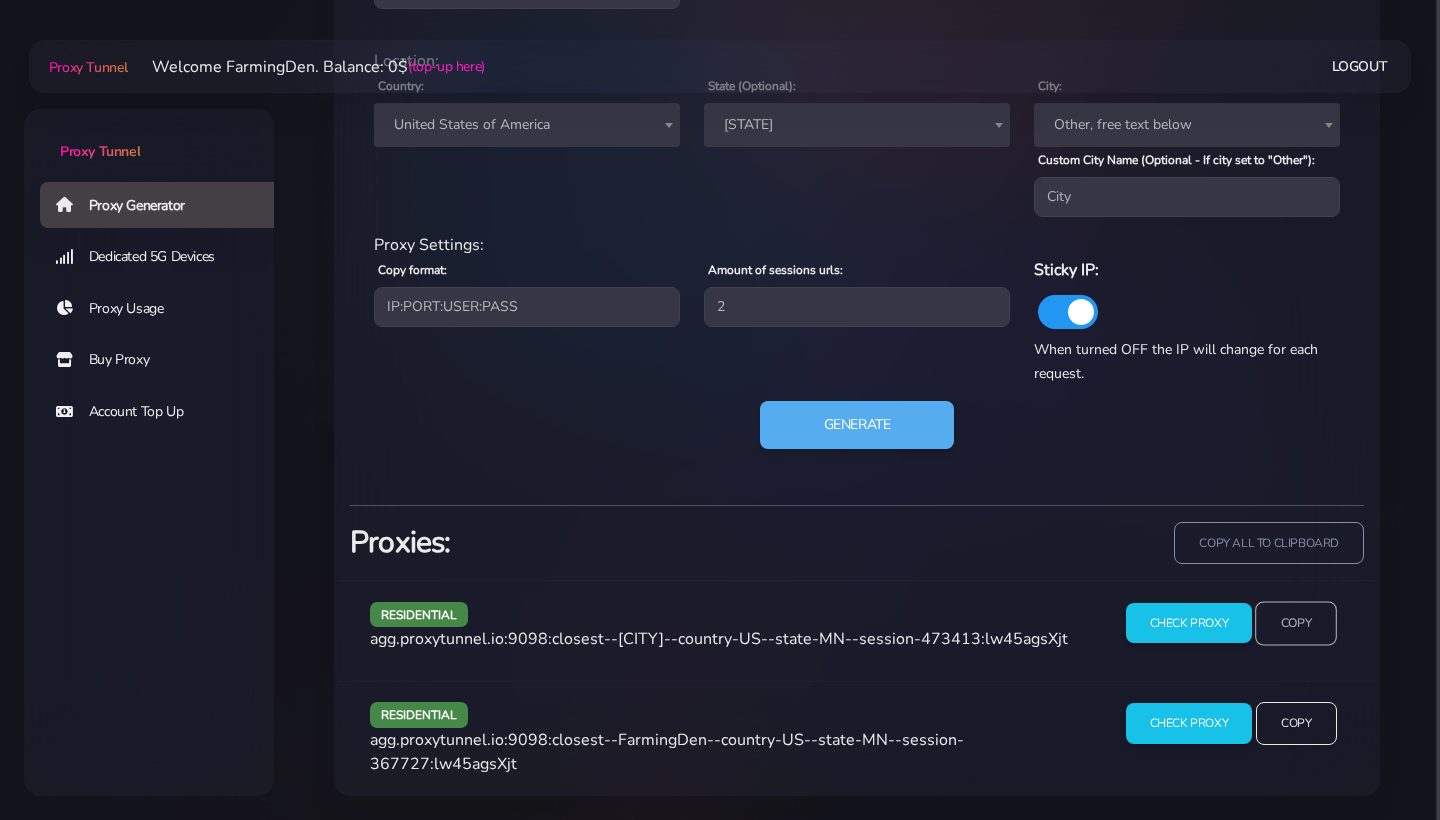 scroll, scrollTop: 996, scrollLeft: 0, axis: vertical 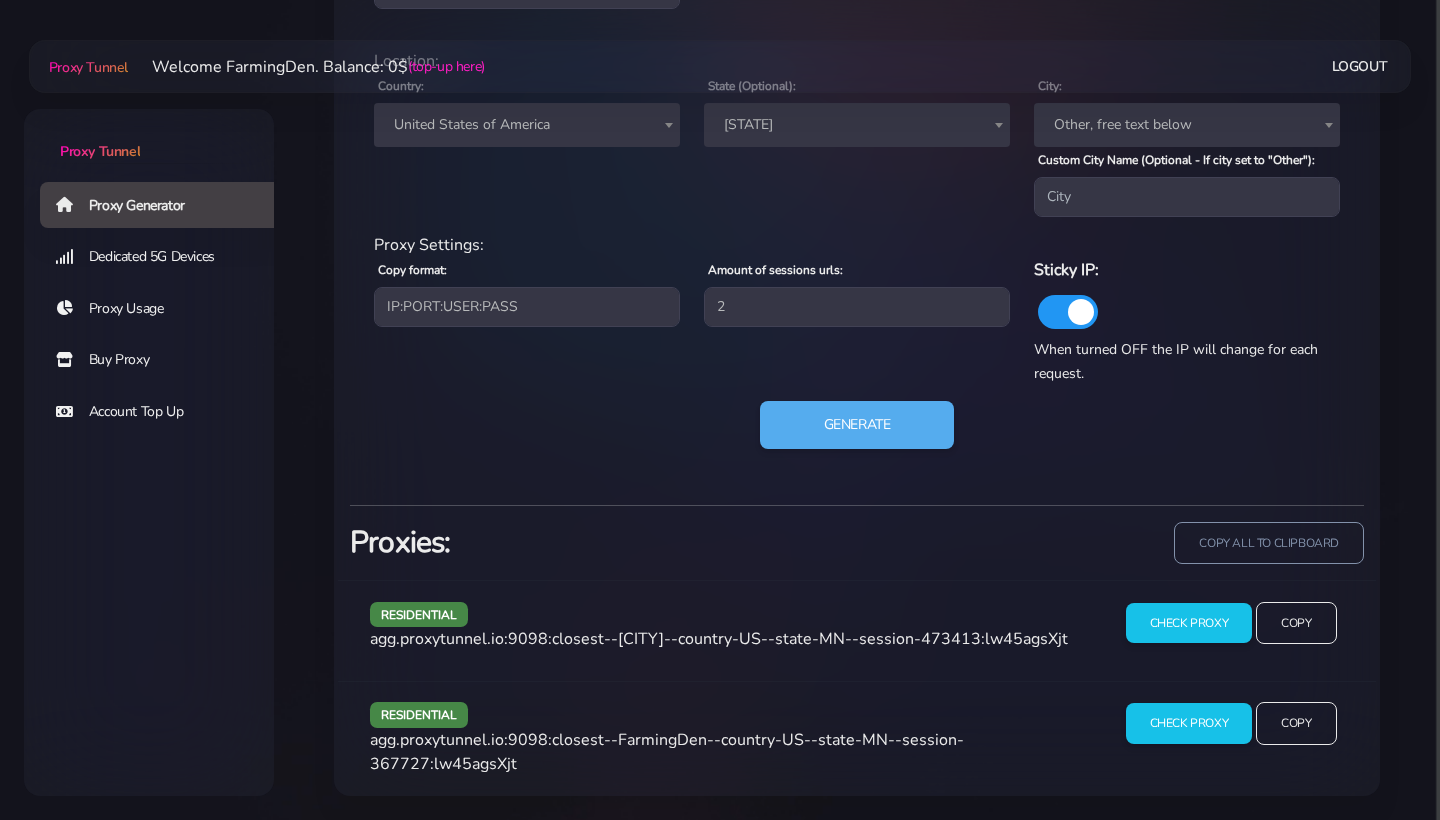 click on "[STATE]" at bounding box center (857, 125) 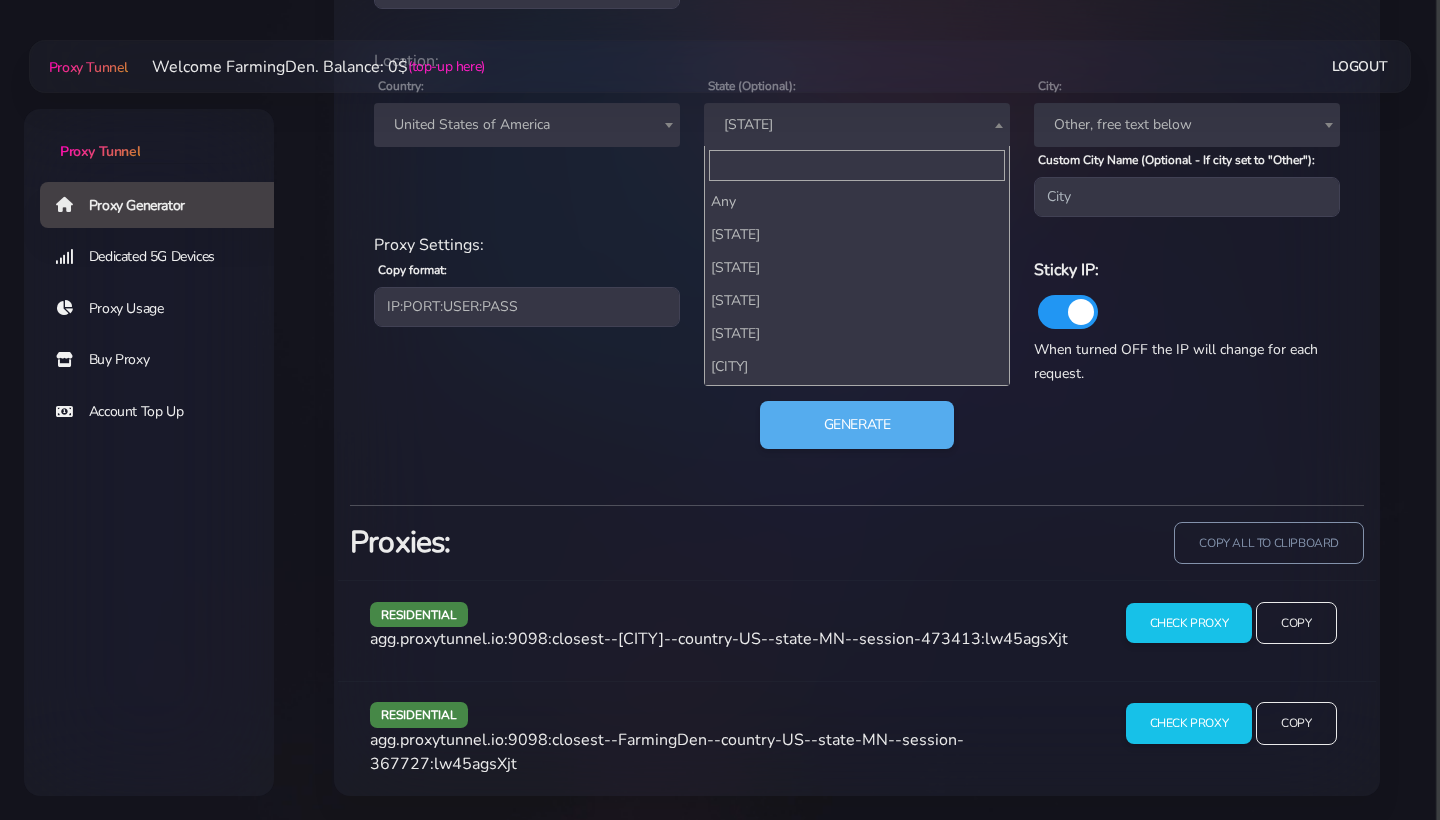 scroll, scrollTop: 759, scrollLeft: 0, axis: vertical 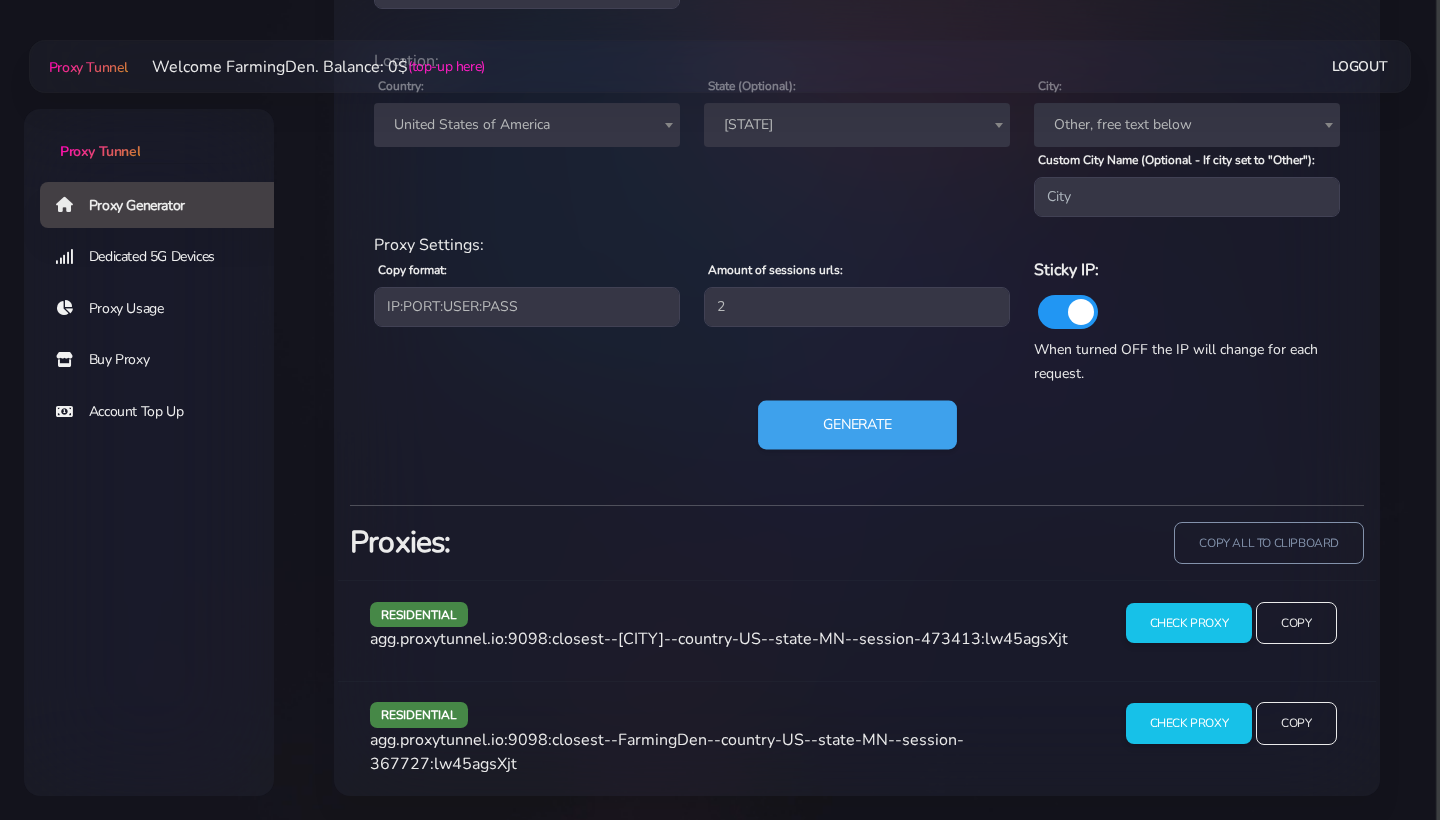 click on "Generate" at bounding box center (857, 425) 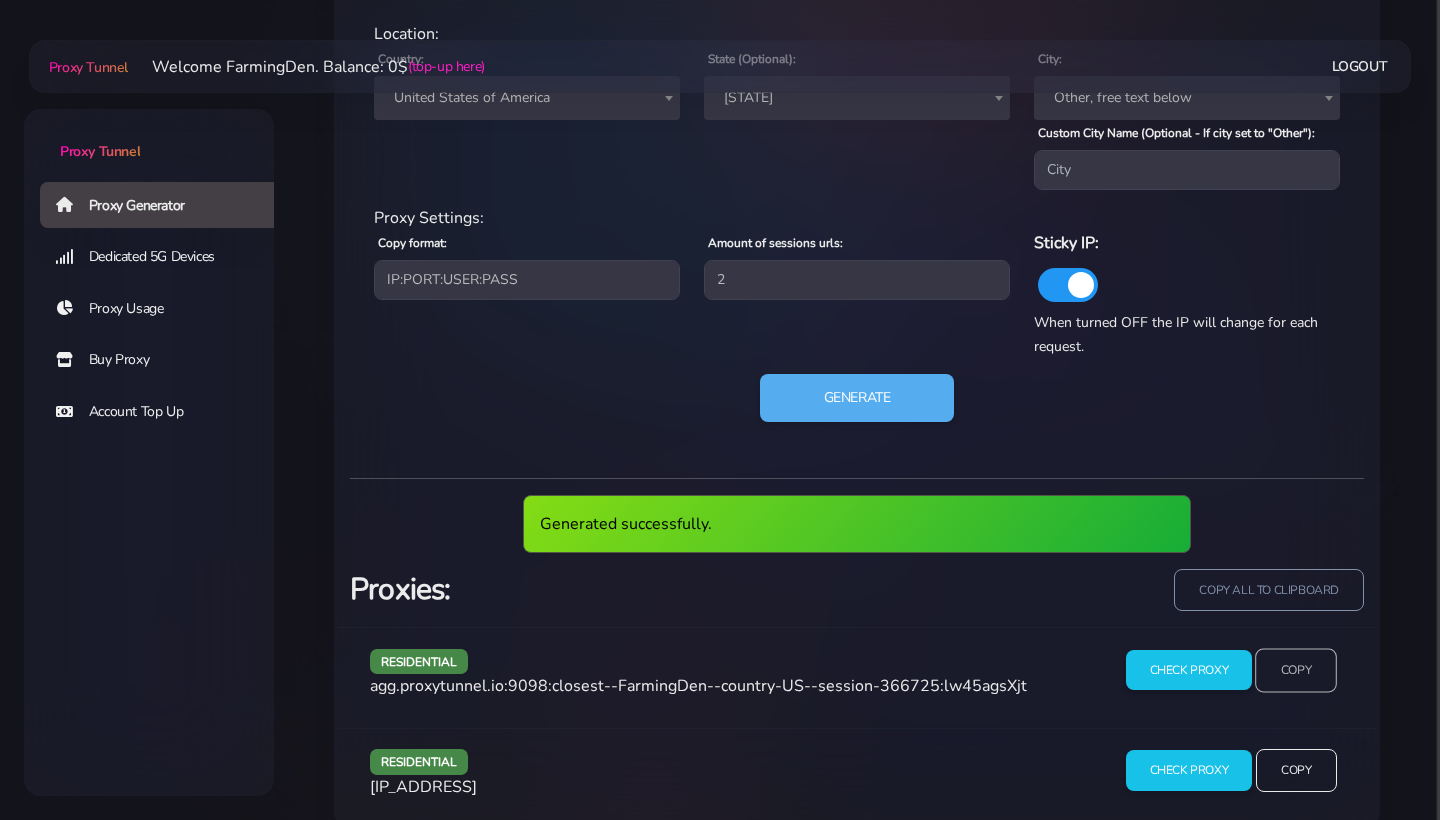 click on "Copy" at bounding box center (1296, 670) 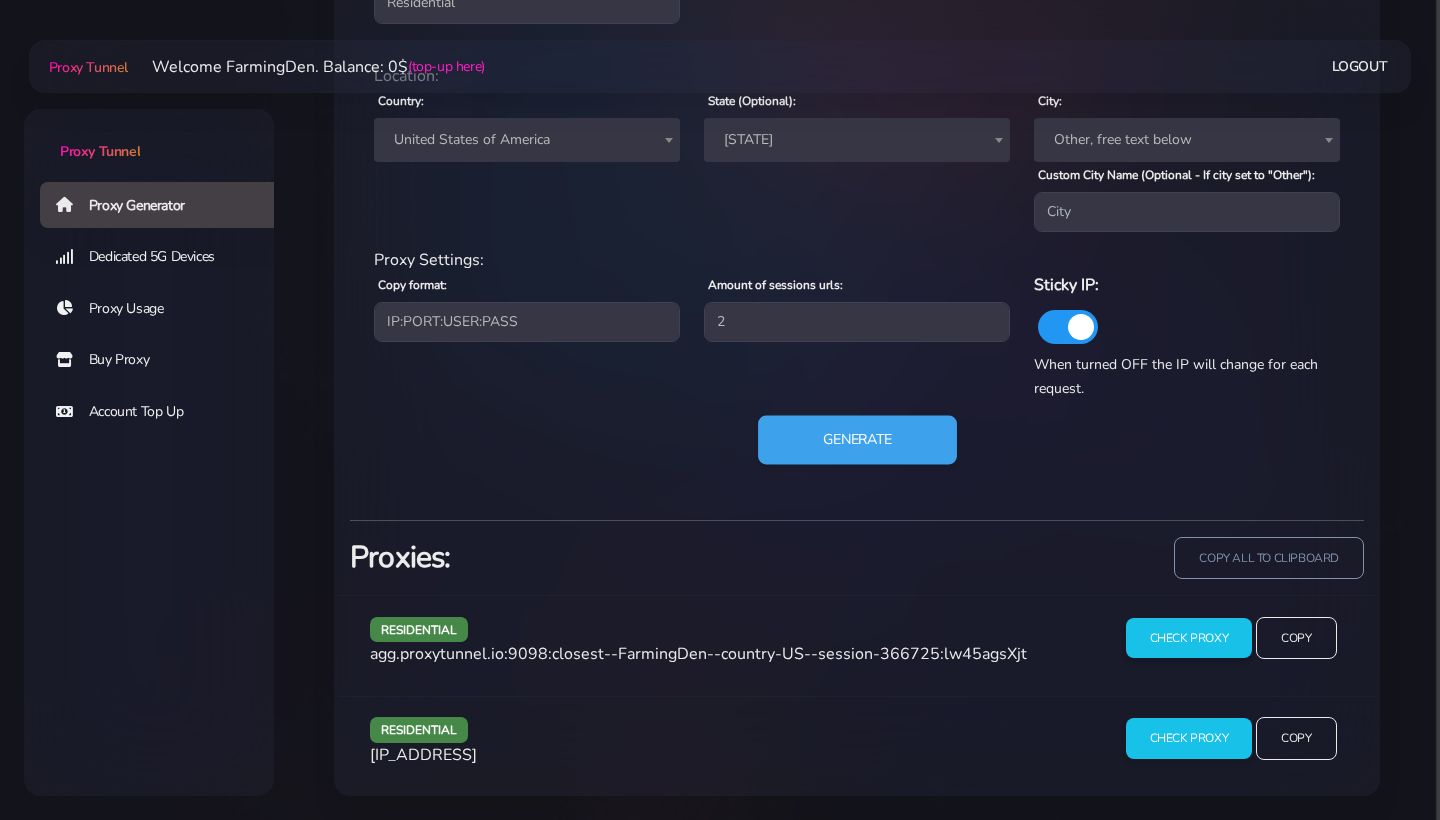click on "Generate" at bounding box center [857, 440] 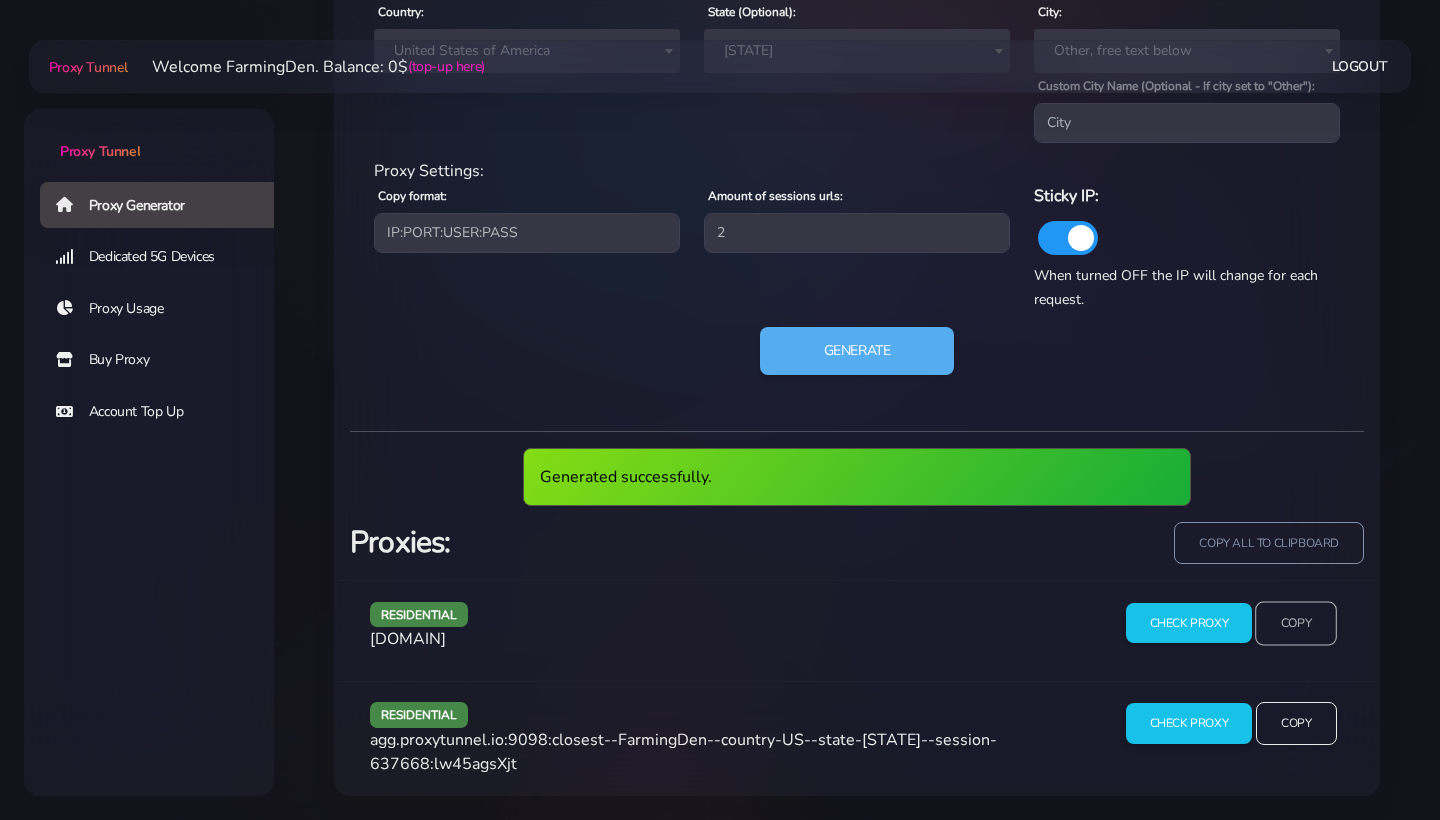scroll, scrollTop: 1070, scrollLeft: 0, axis: vertical 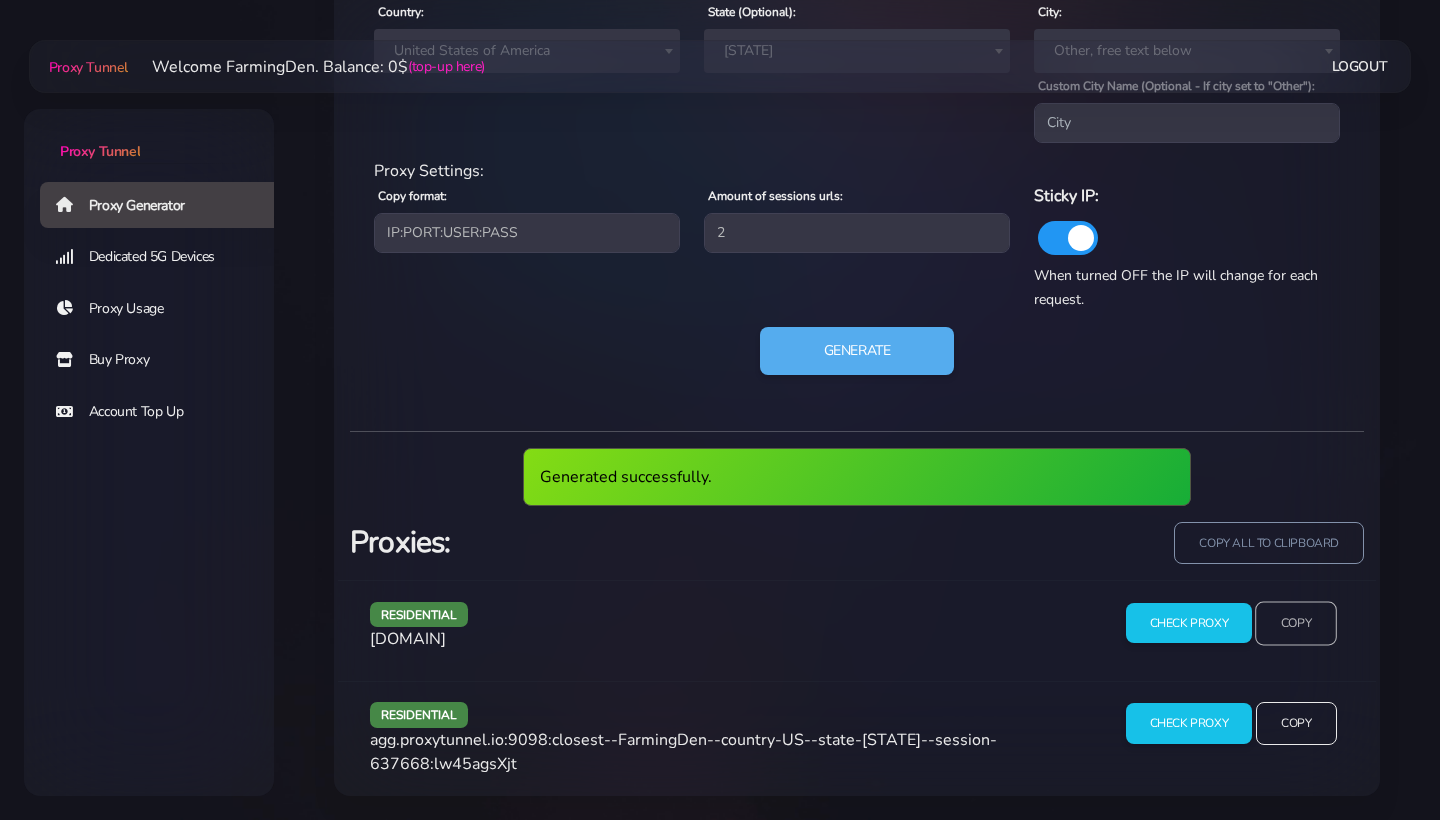 click on "Copy" at bounding box center [1296, 623] 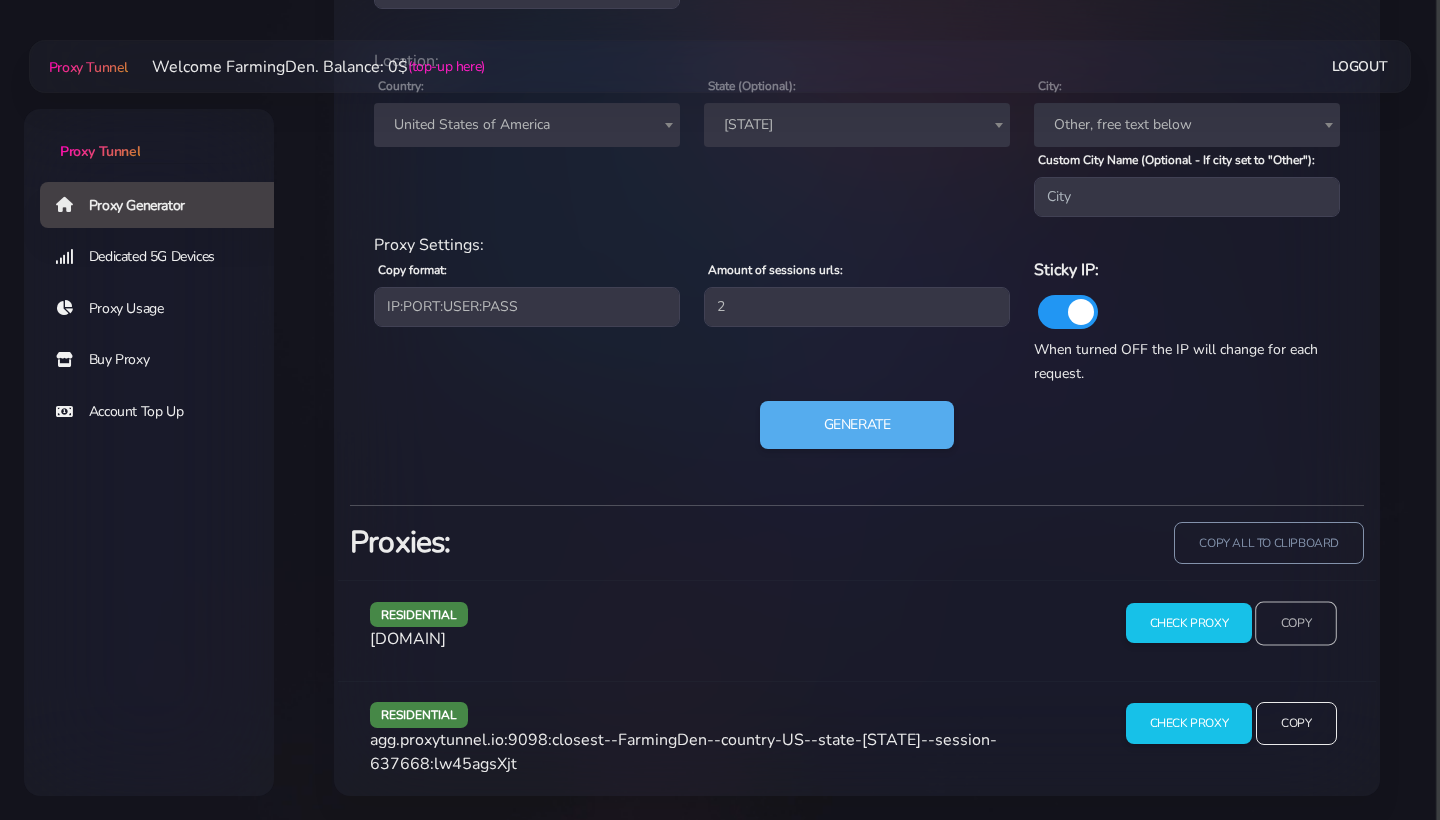 scroll, scrollTop: 996, scrollLeft: 0, axis: vertical 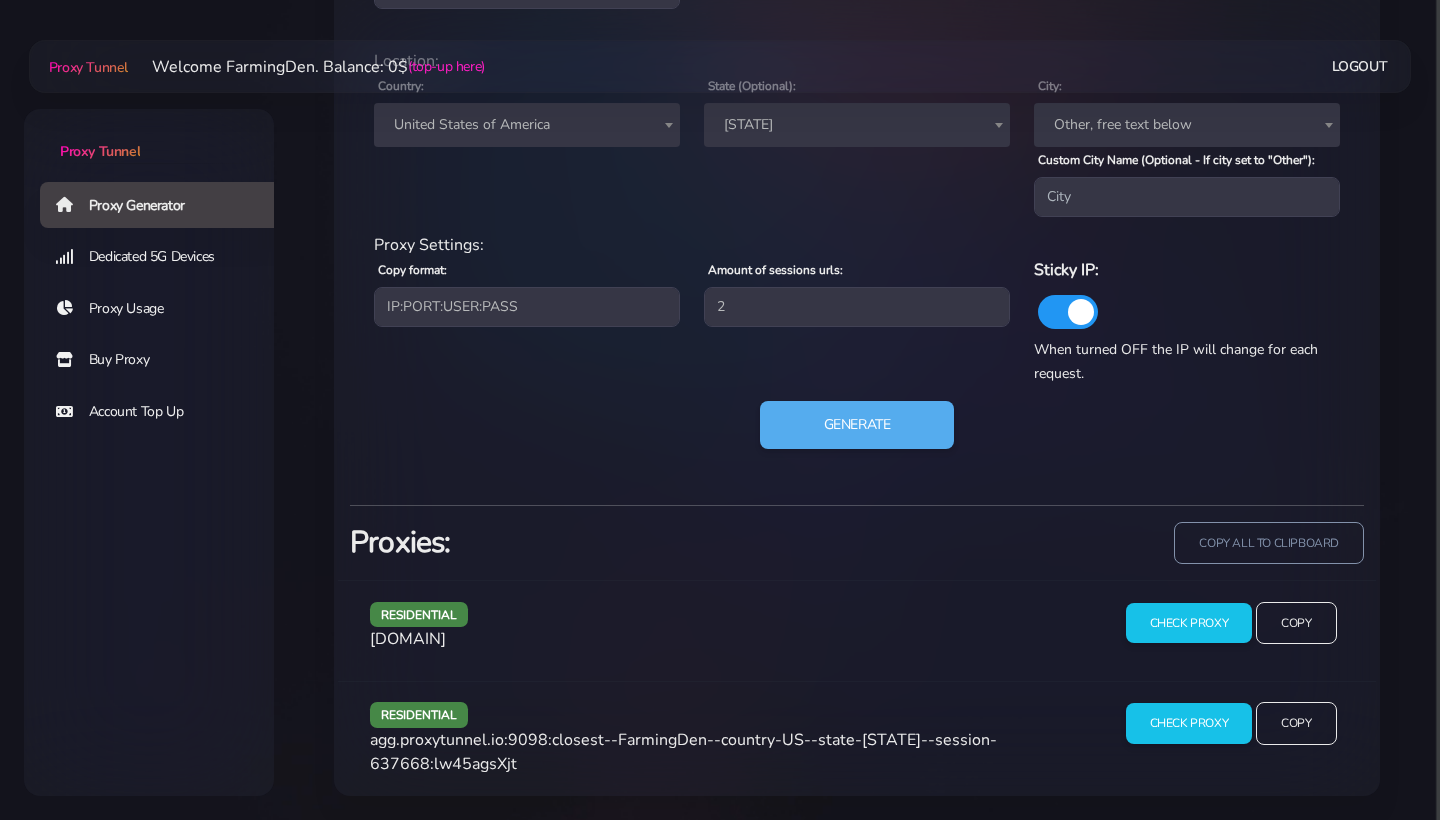 click on "Proxy Tunnel
Logout" at bounding box center [720, 66] 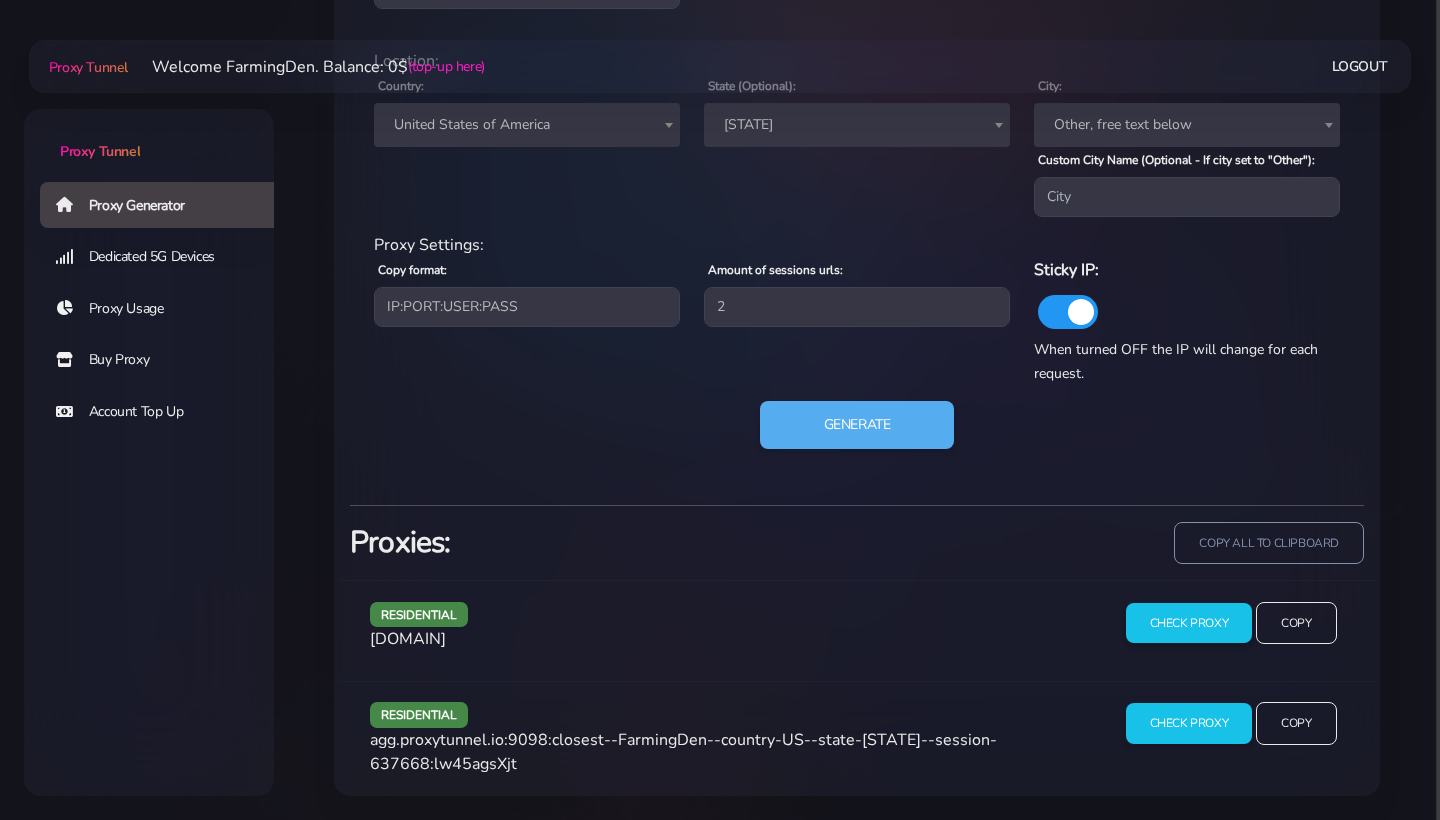 click on "[STATE]" at bounding box center (857, 125) 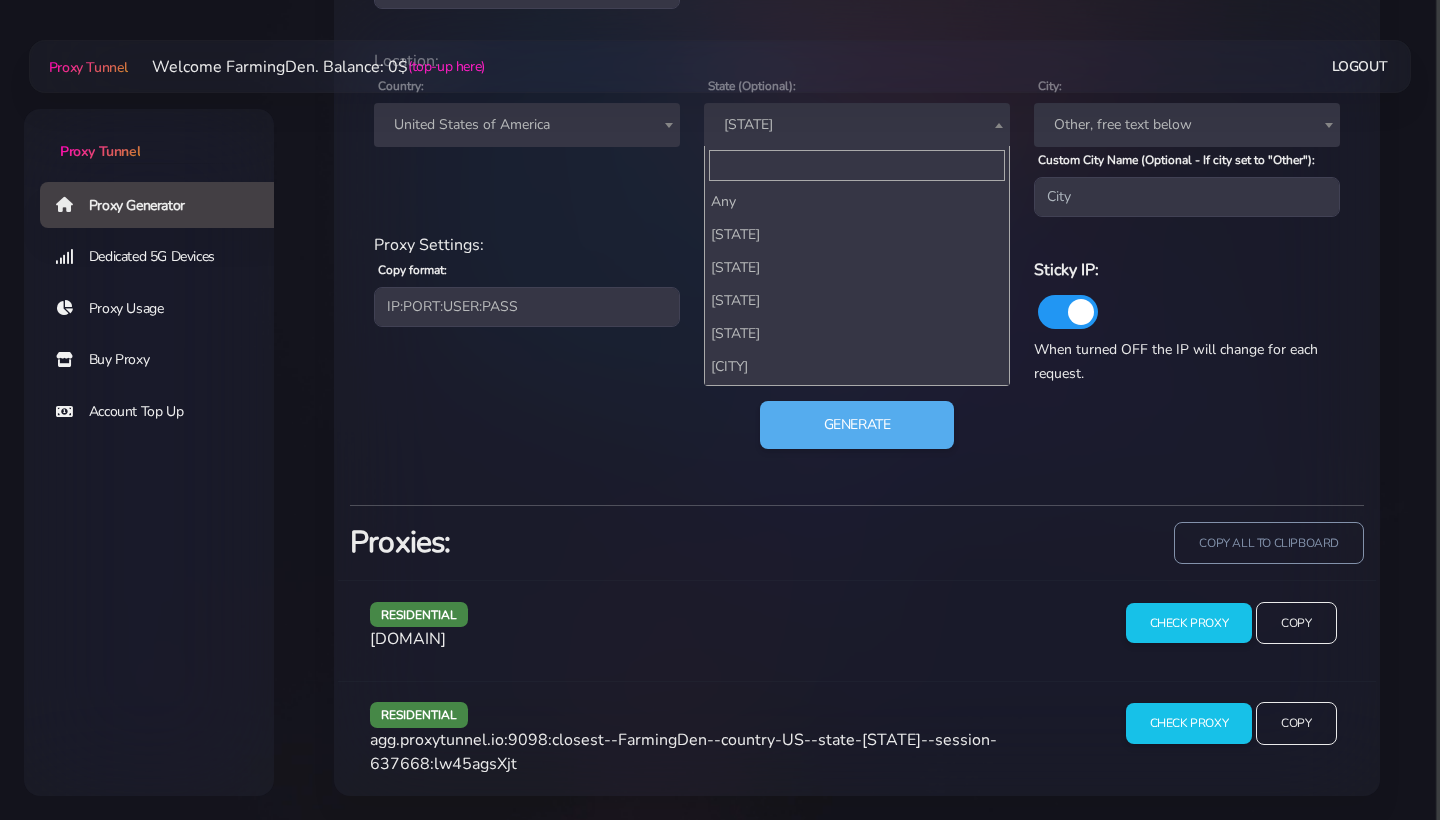 scroll, scrollTop: 825, scrollLeft: 0, axis: vertical 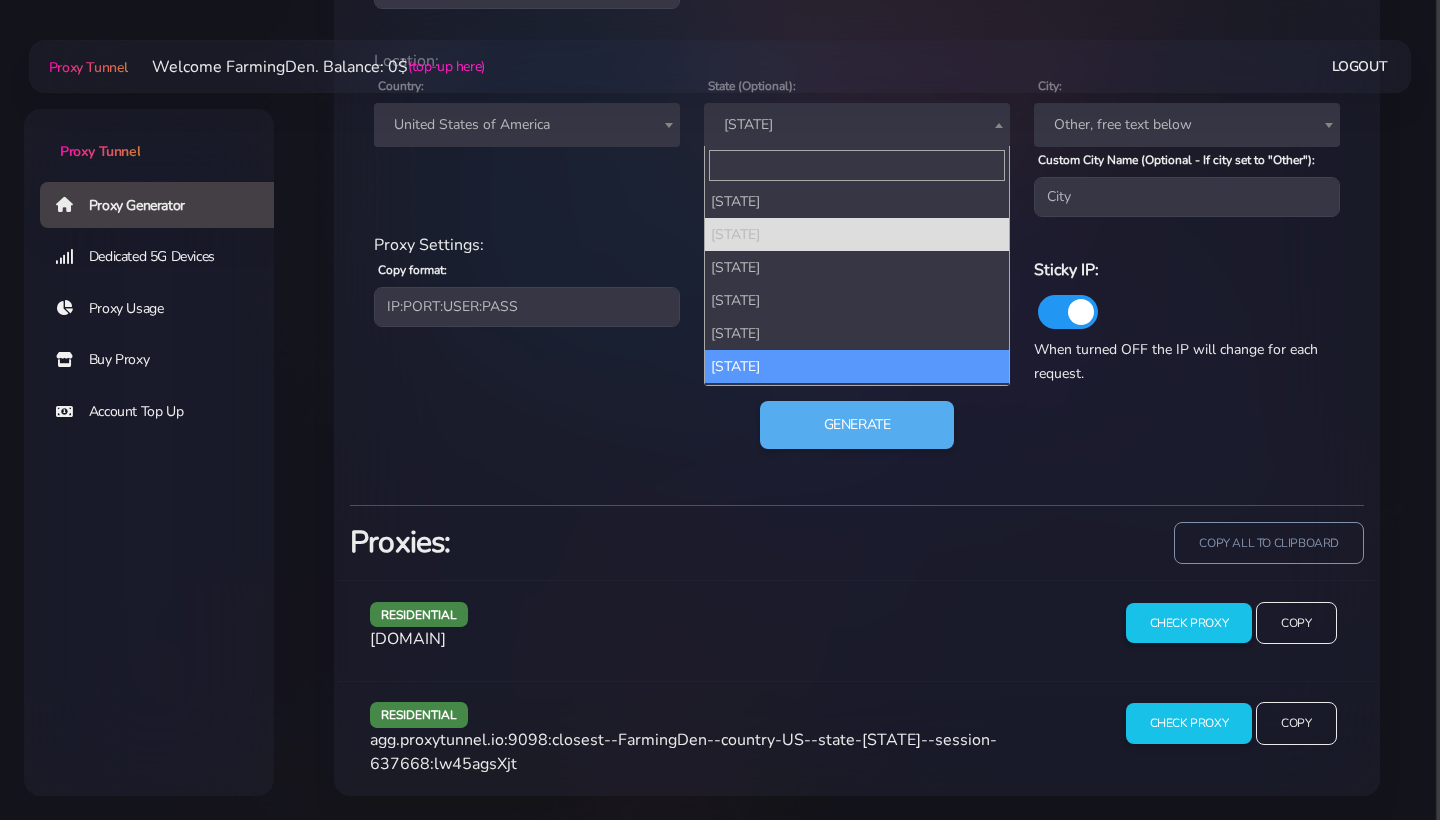 select on "[STATE]" 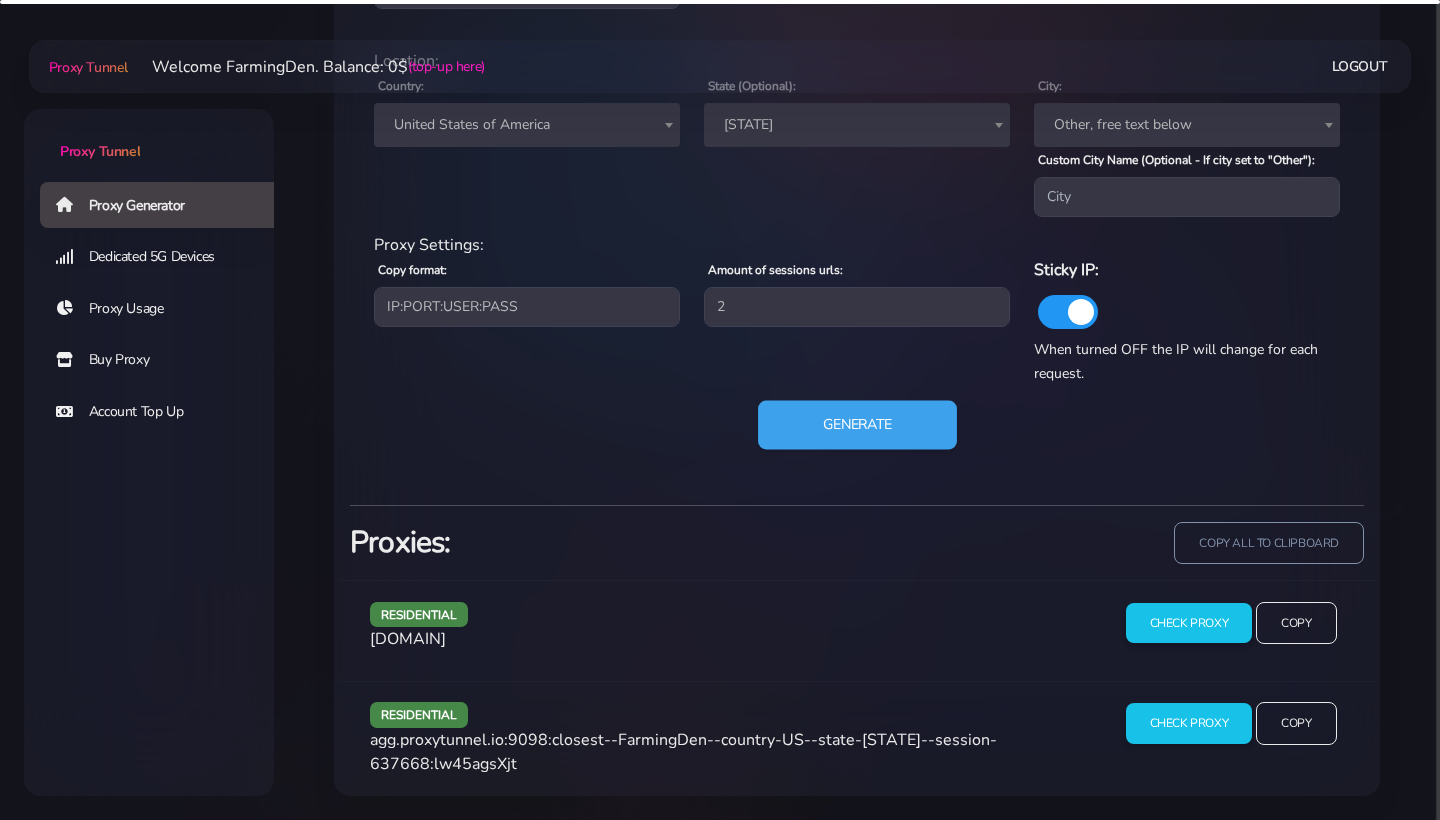 click on "Generate" at bounding box center (857, 425) 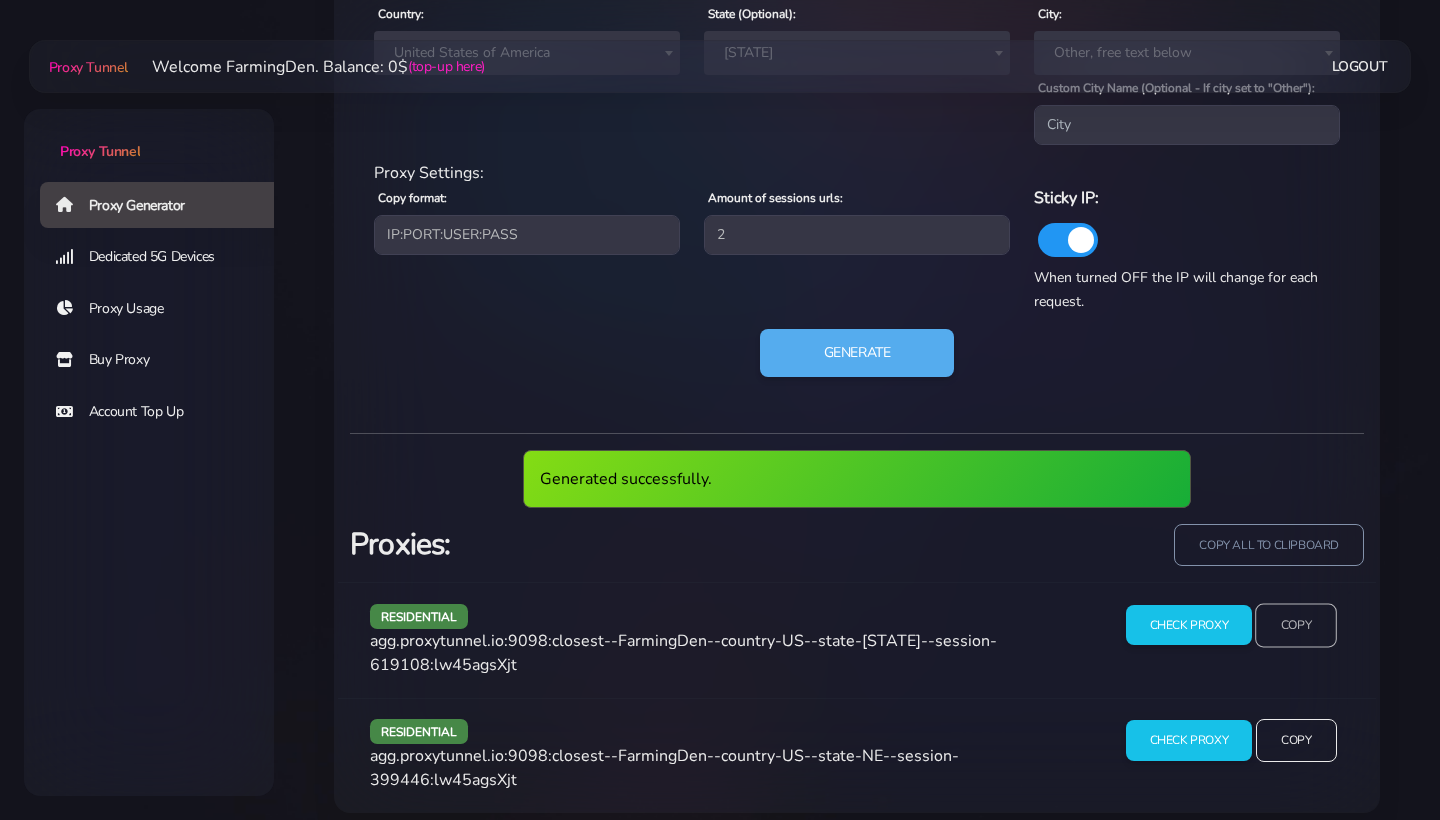 scroll, scrollTop: 1040, scrollLeft: 0, axis: vertical 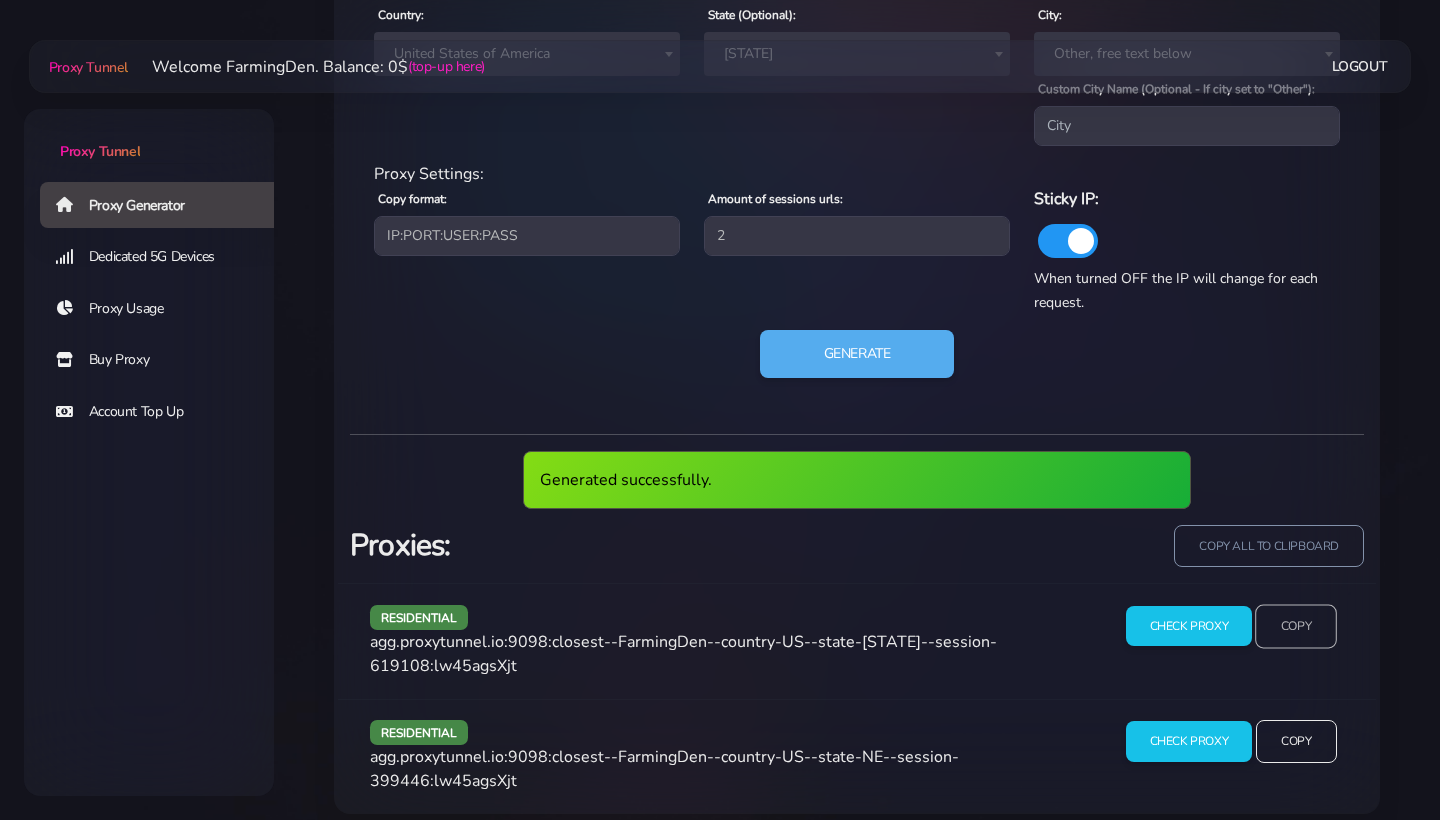 click on "Copy" at bounding box center (1296, 626) 